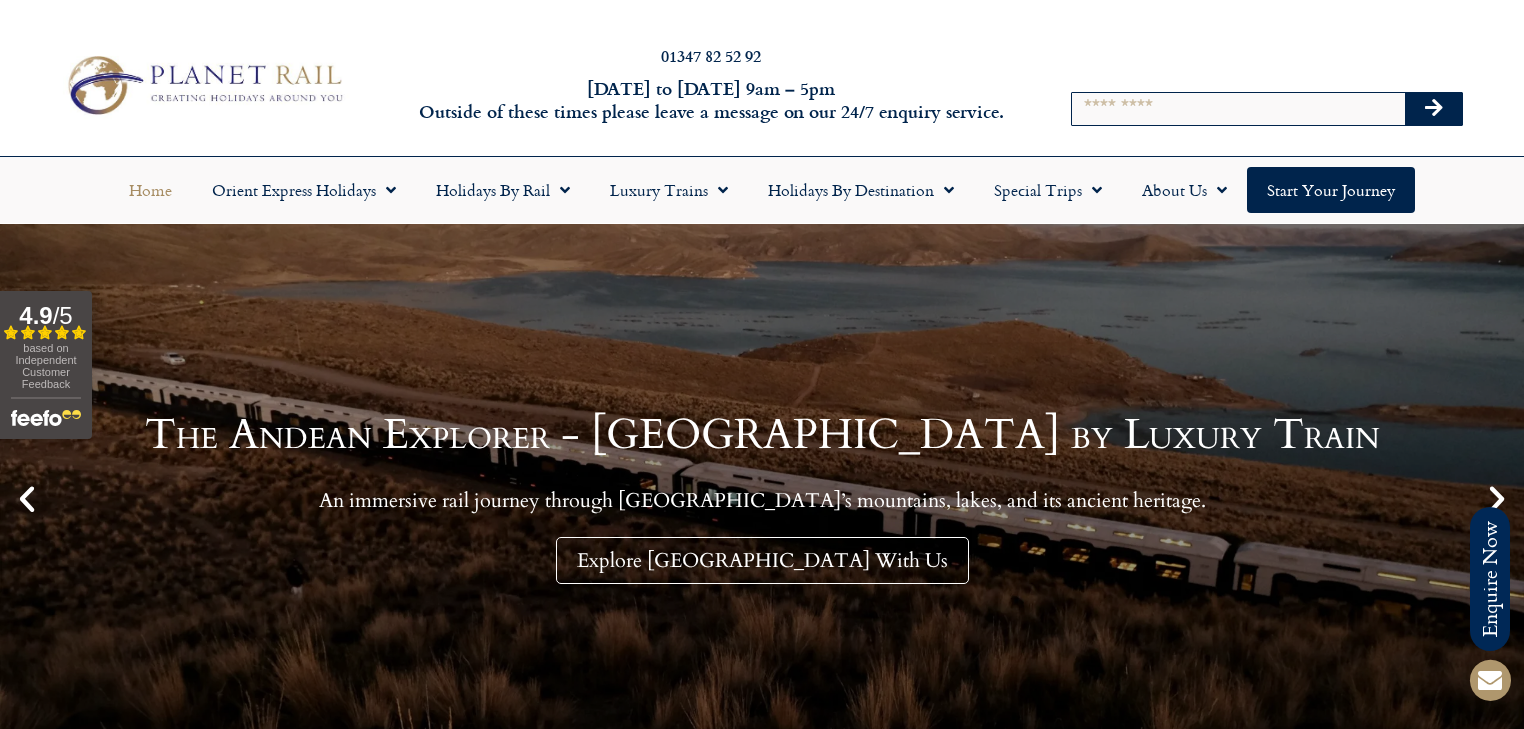 scroll, scrollTop: 0, scrollLeft: 0, axis: both 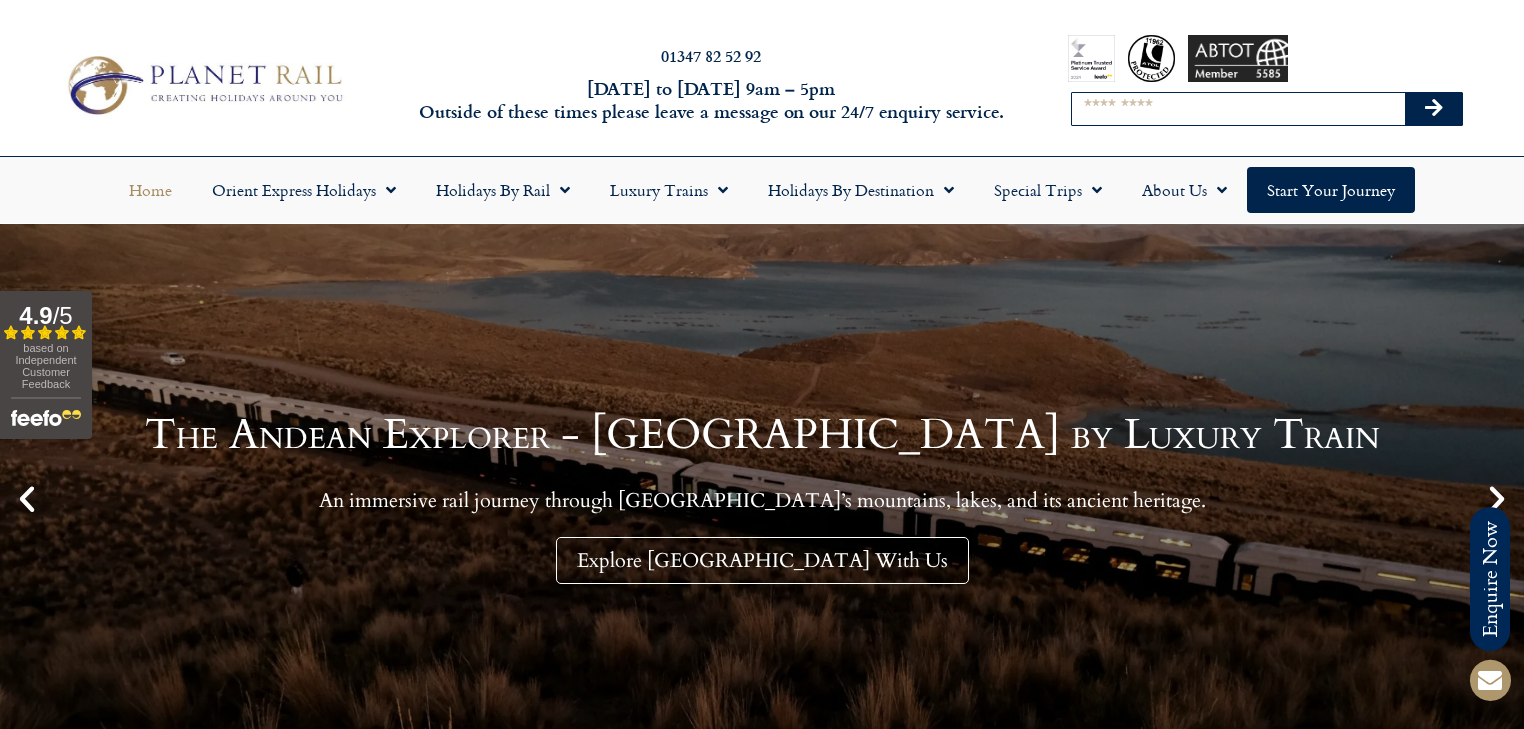 click on "Search" at bounding box center [1238, 109] 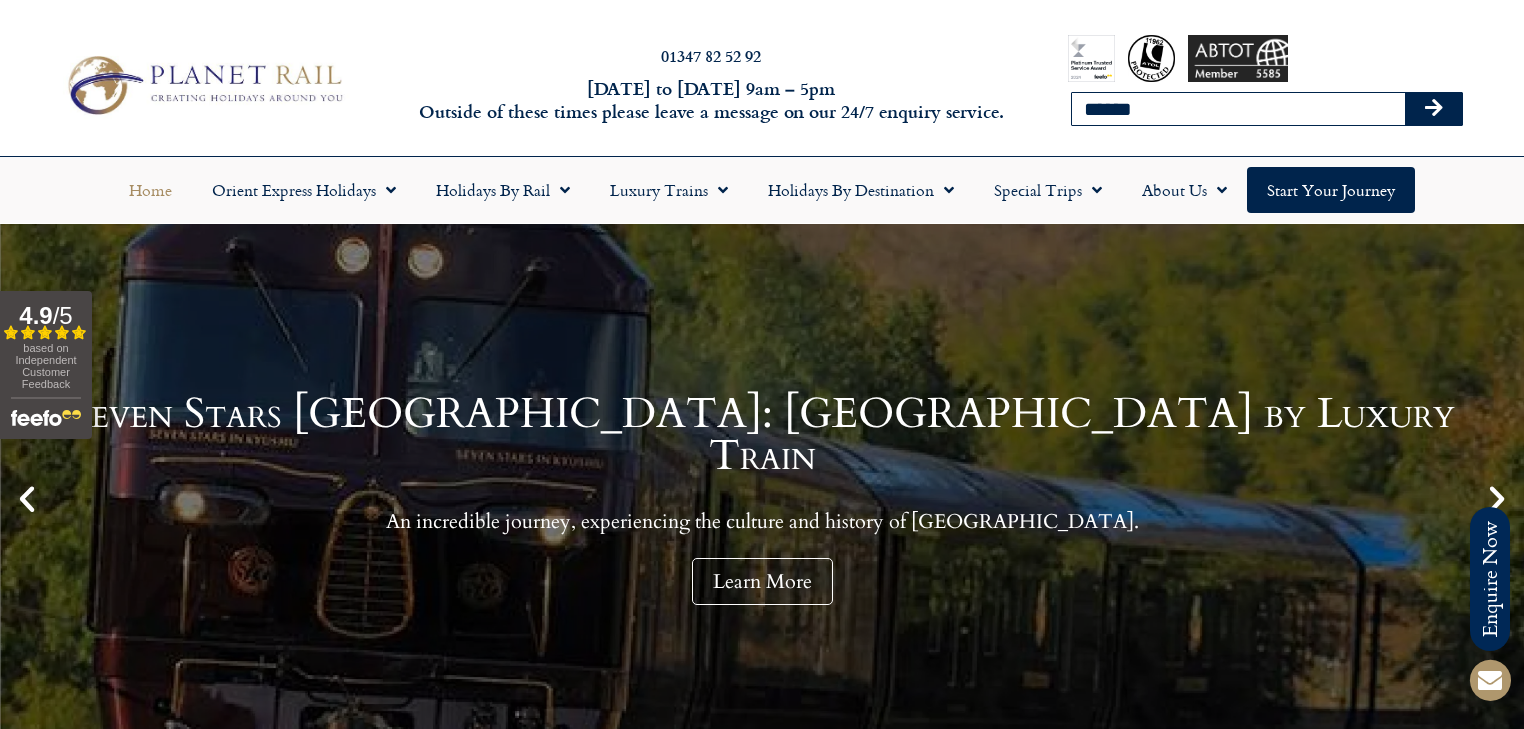 type on "******" 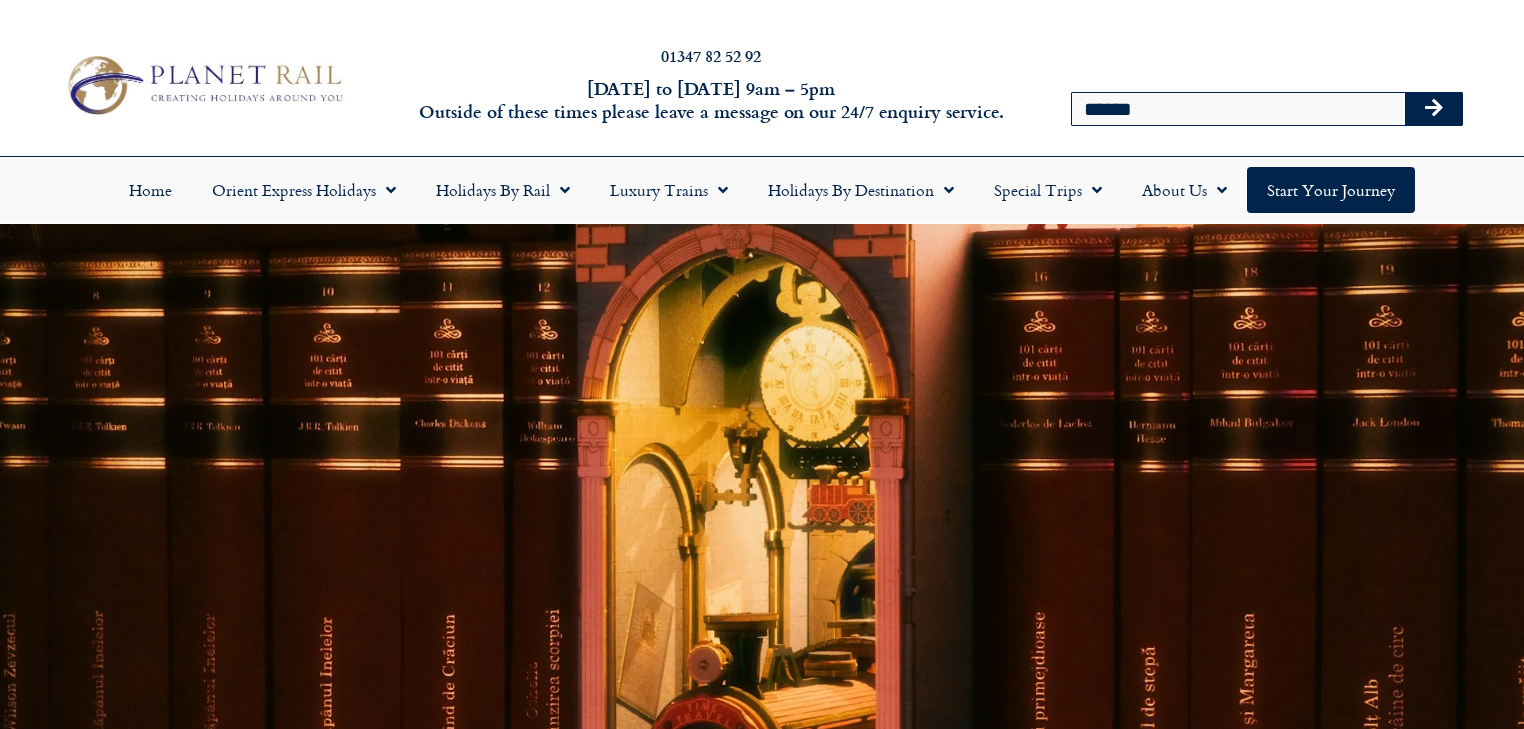 scroll, scrollTop: 0, scrollLeft: 0, axis: both 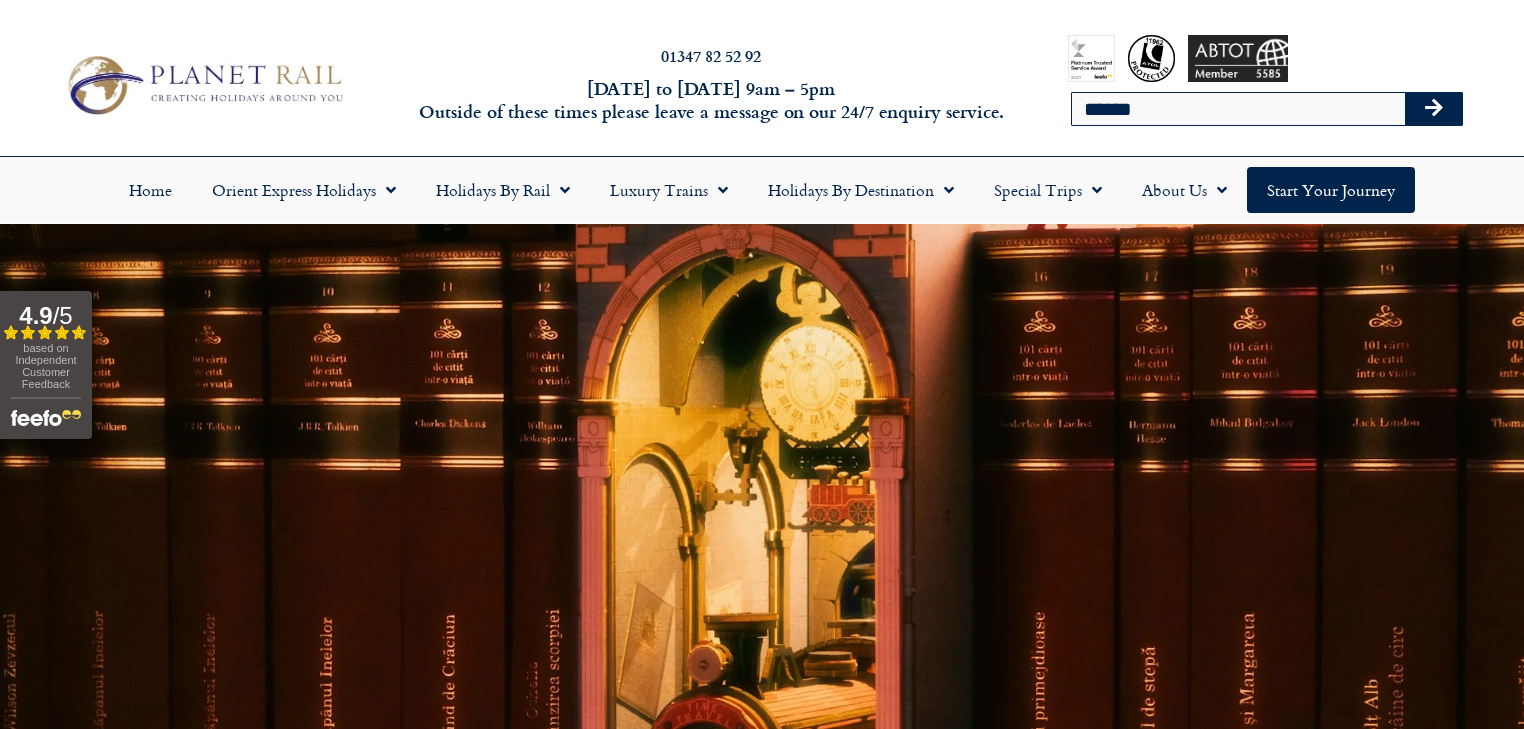 click on "******" at bounding box center [1238, 109] 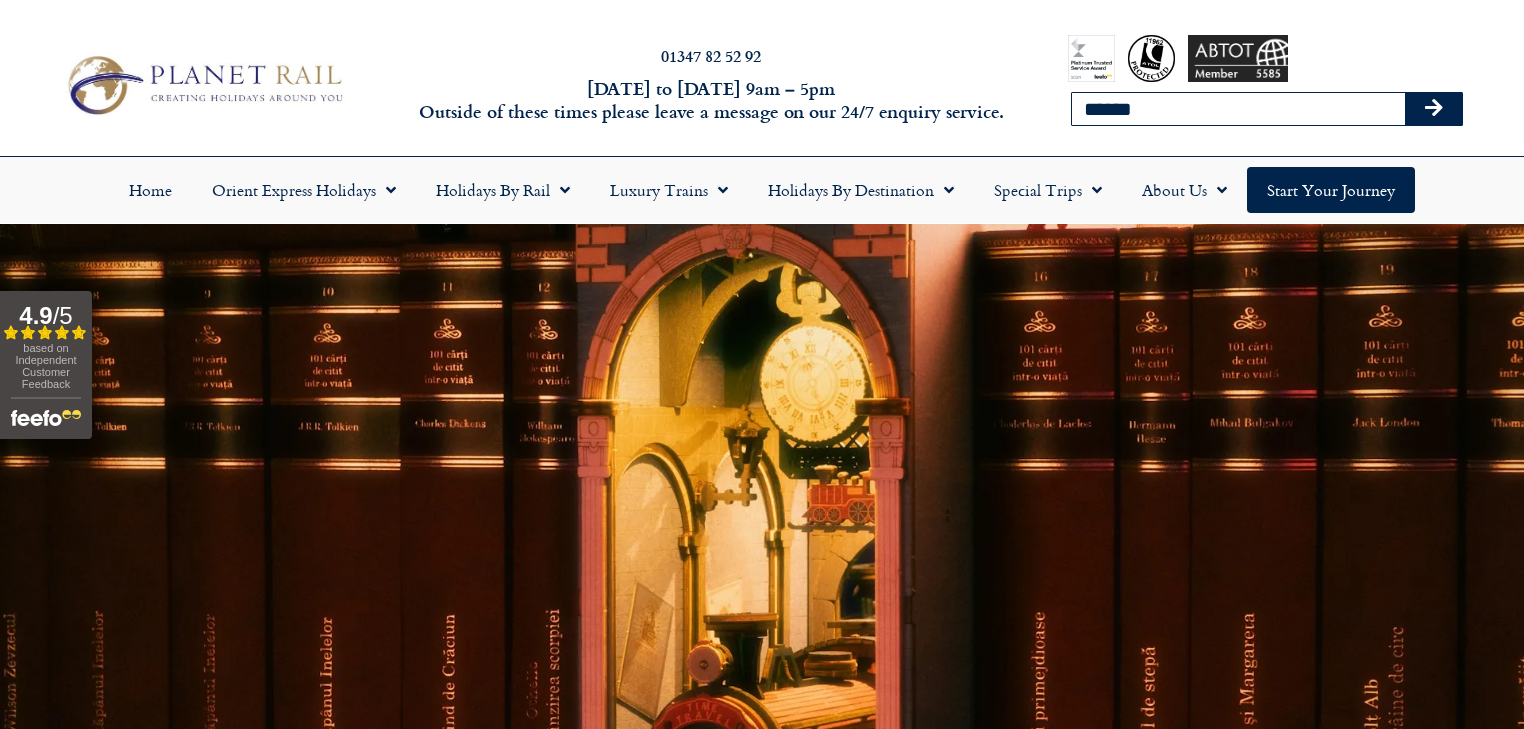click at bounding box center [1434, 109] 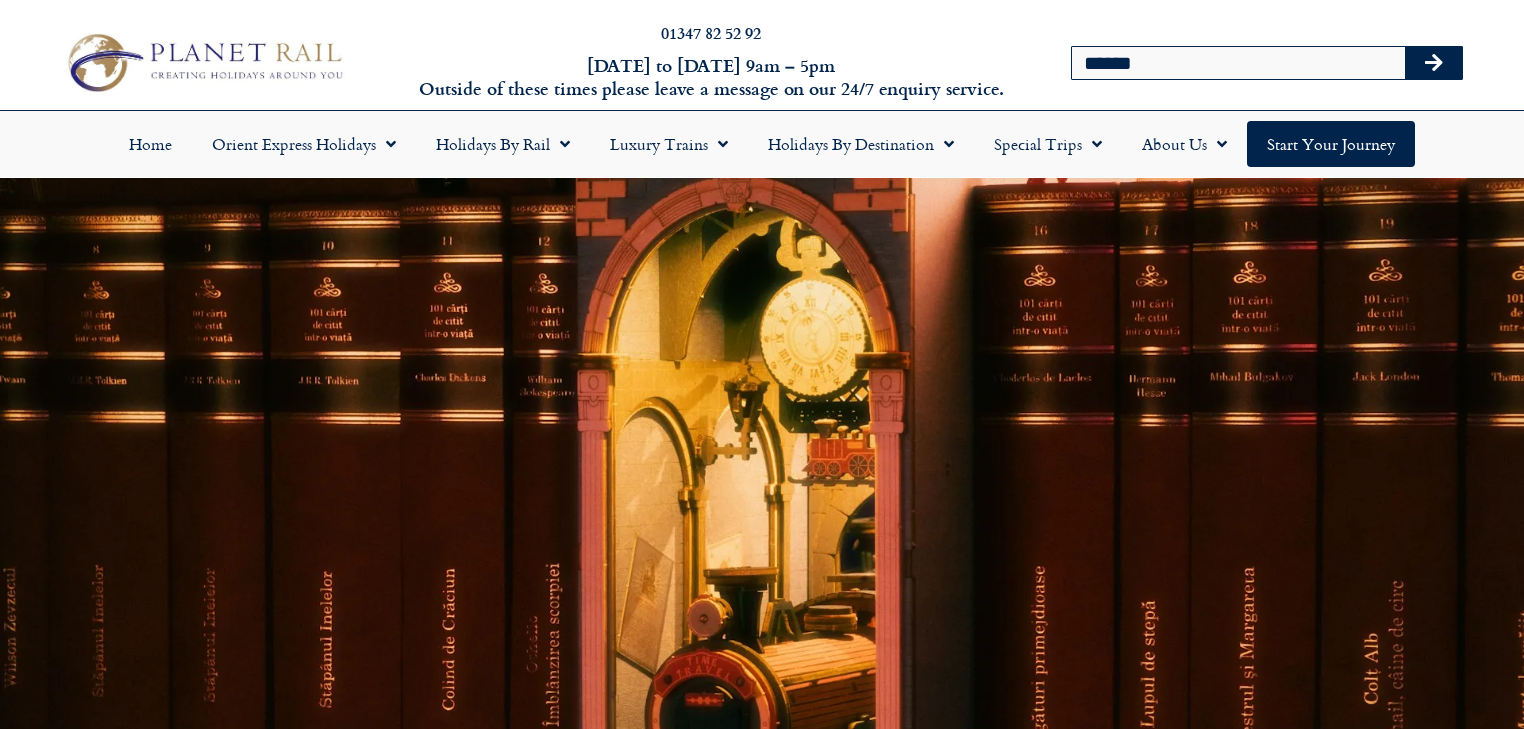 scroll, scrollTop: 0, scrollLeft: 0, axis: both 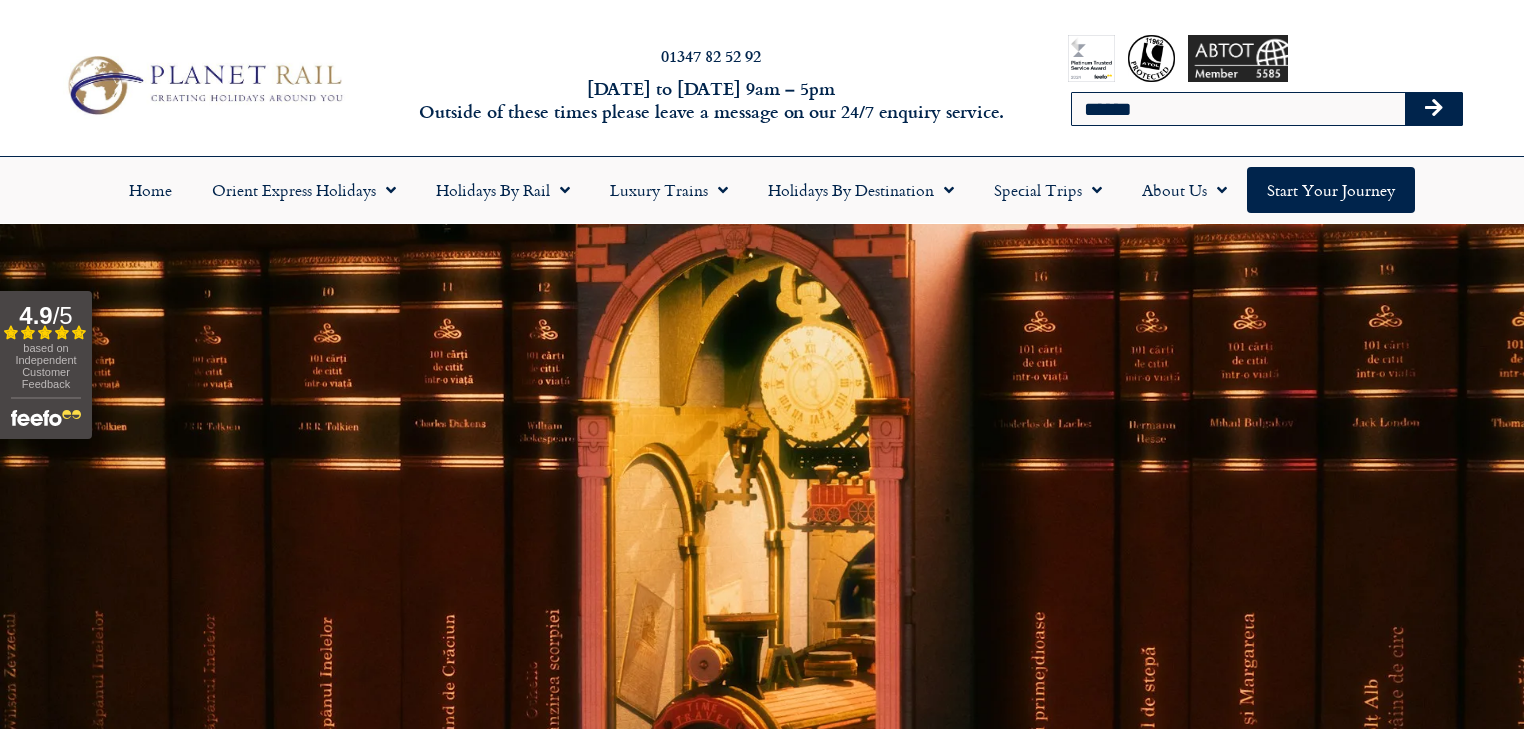 click at bounding box center [762, 574] 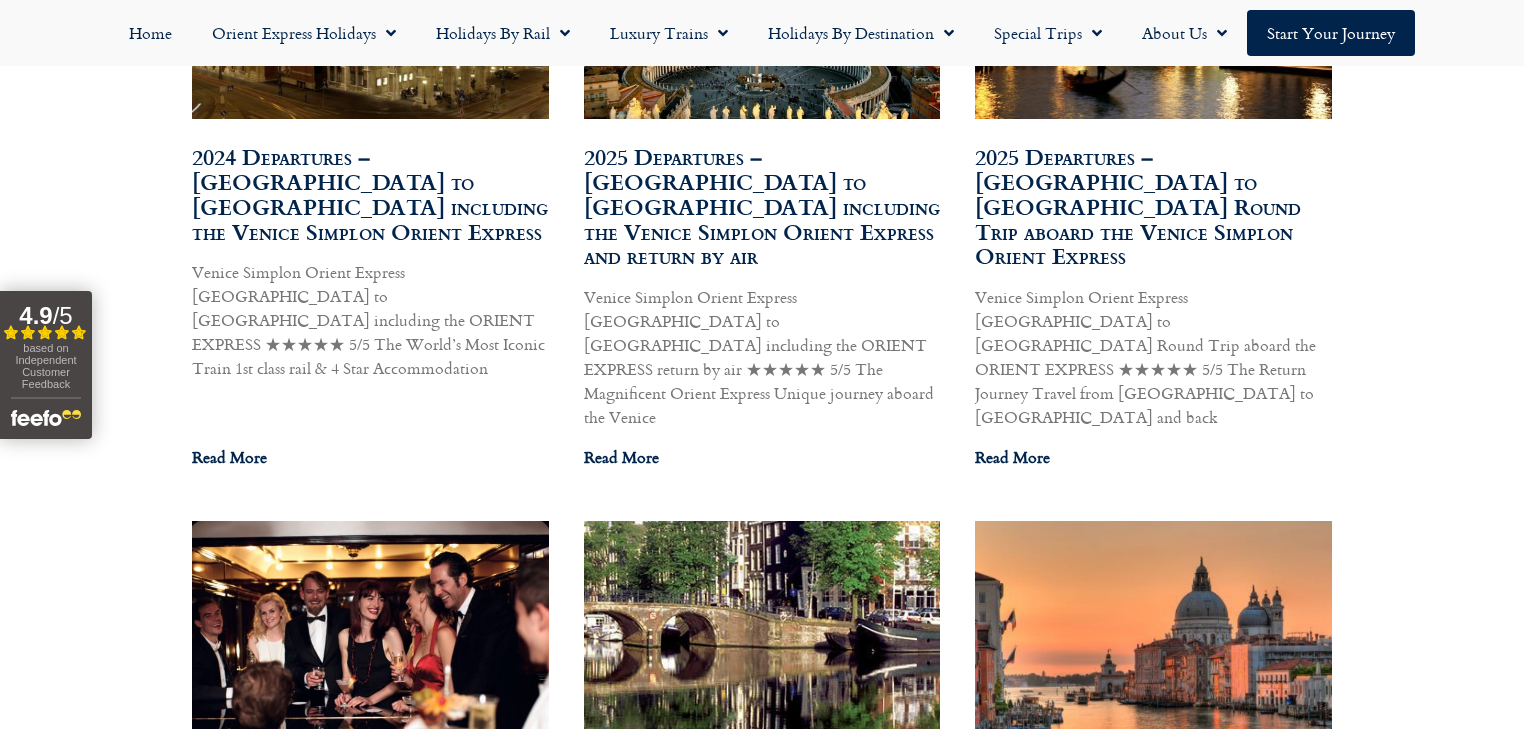 scroll, scrollTop: 5200, scrollLeft: 0, axis: vertical 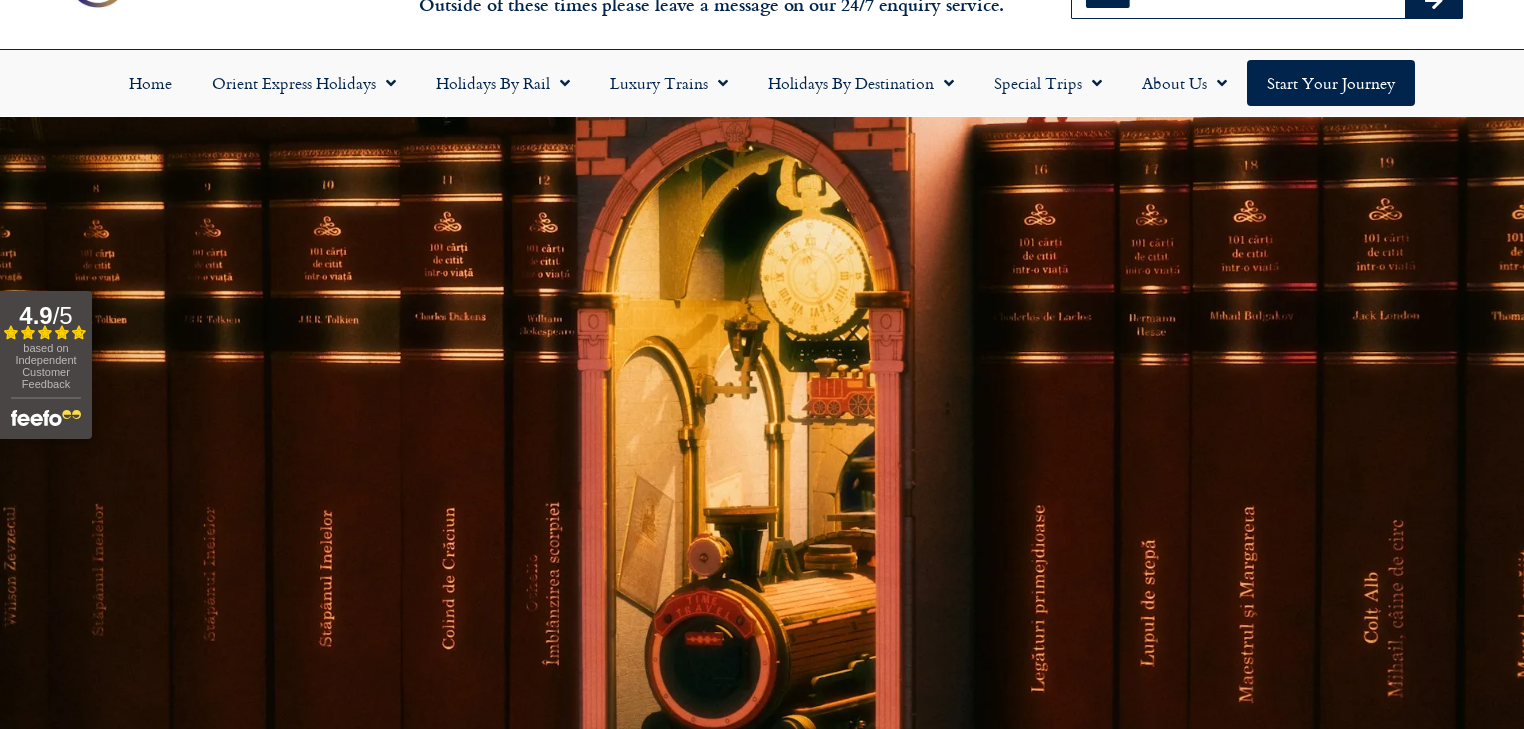 drag, startPoint x: 1177, startPoint y: 13, endPoint x: 1050, endPoint y: 19, distance: 127.141655 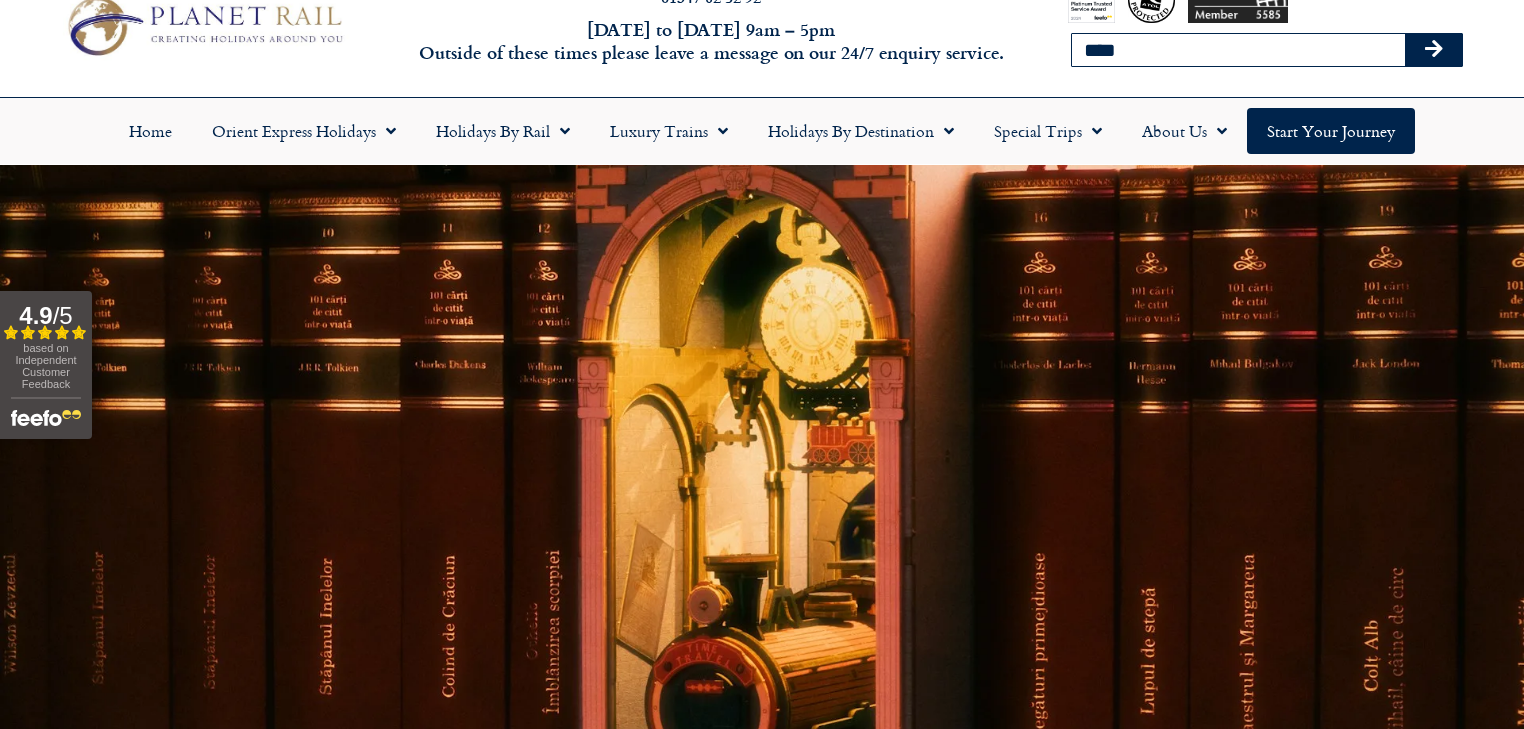 type on "****" 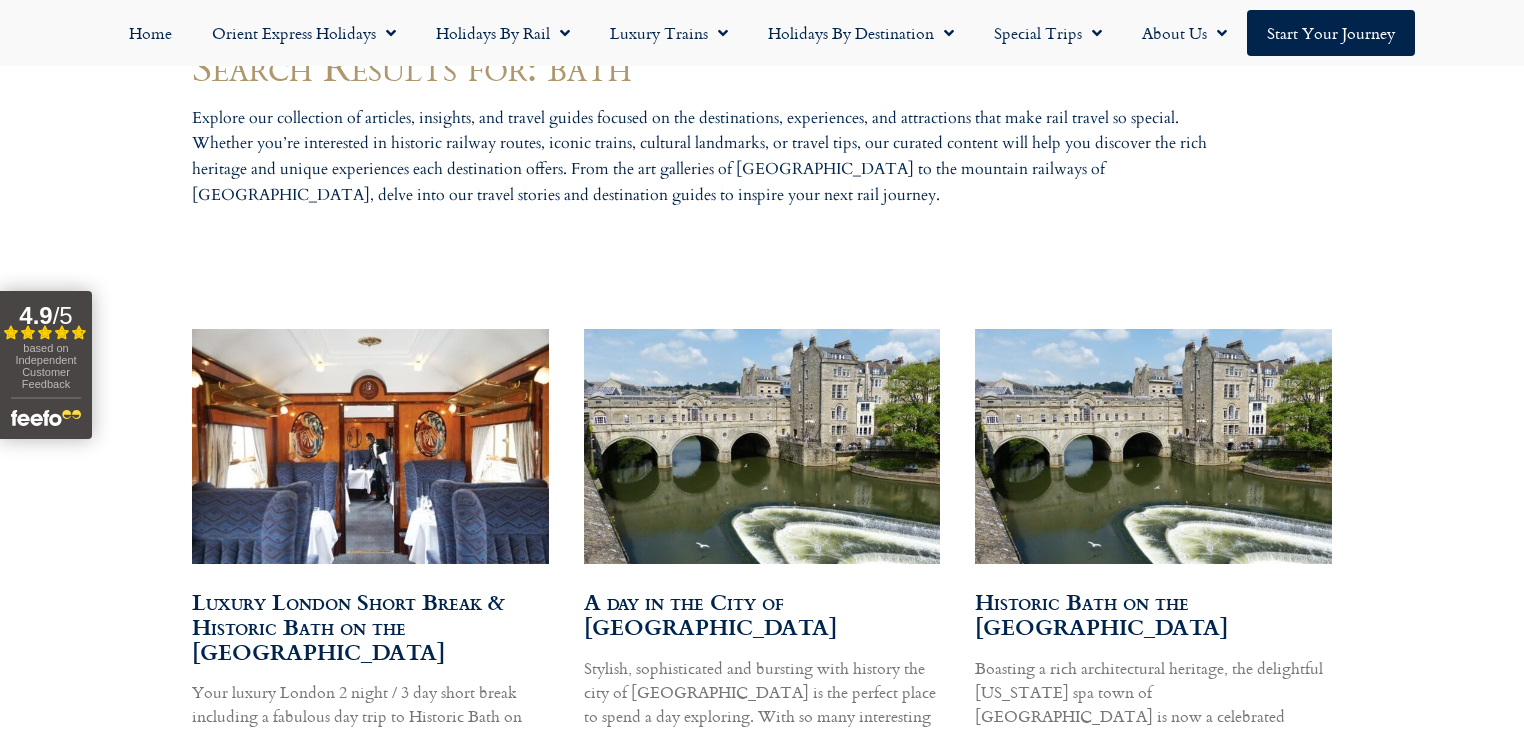 scroll, scrollTop: 960, scrollLeft: 0, axis: vertical 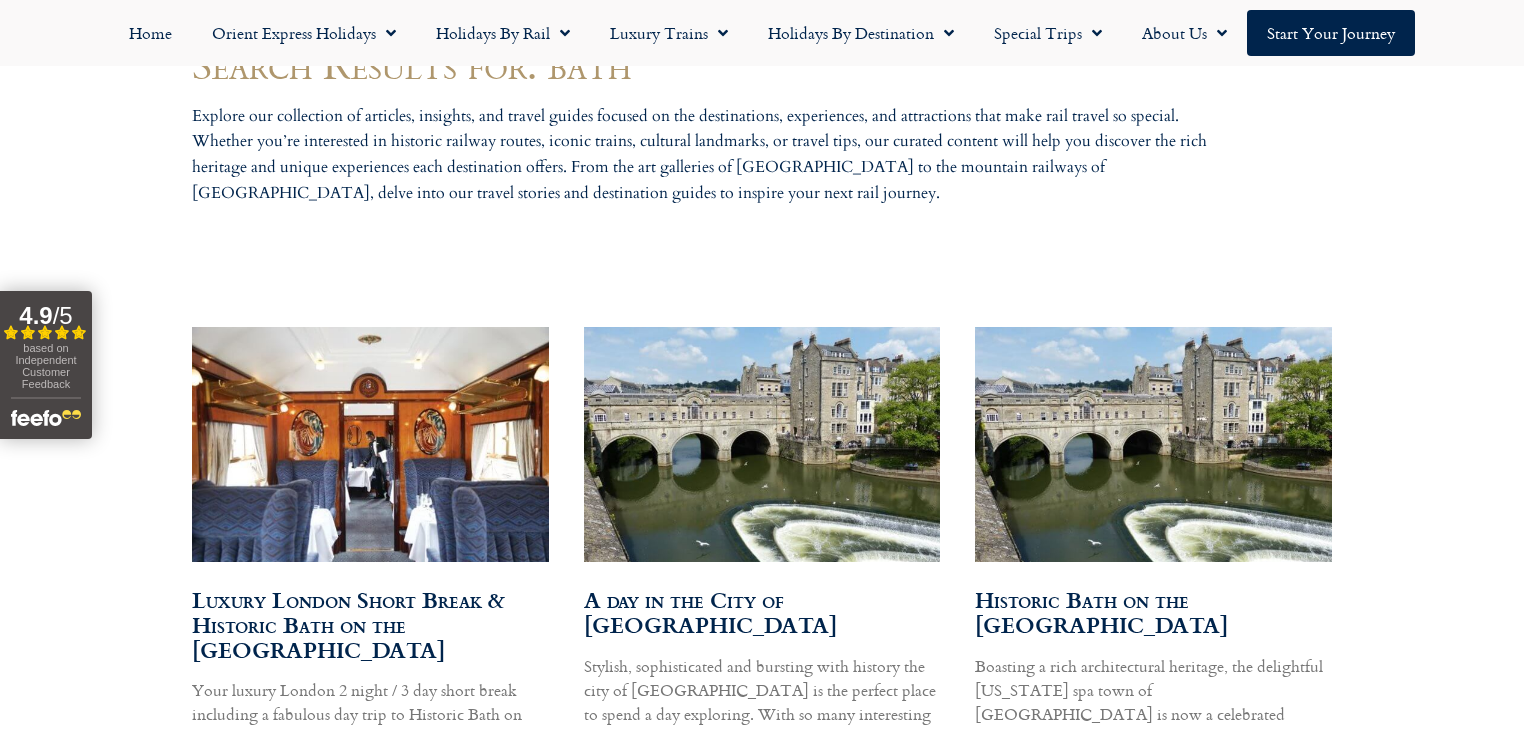 click at bounding box center [369, 444] 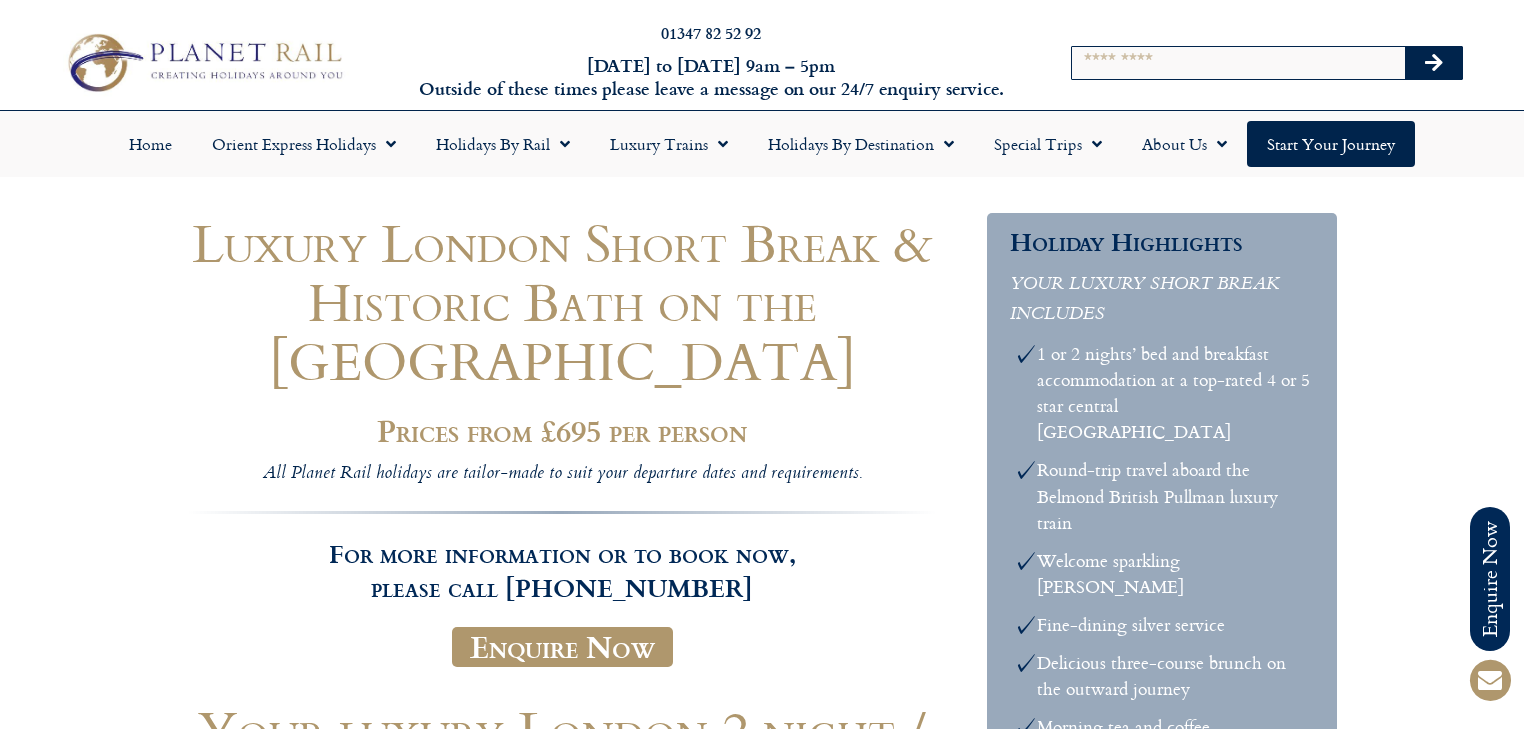 scroll, scrollTop: 0, scrollLeft: 0, axis: both 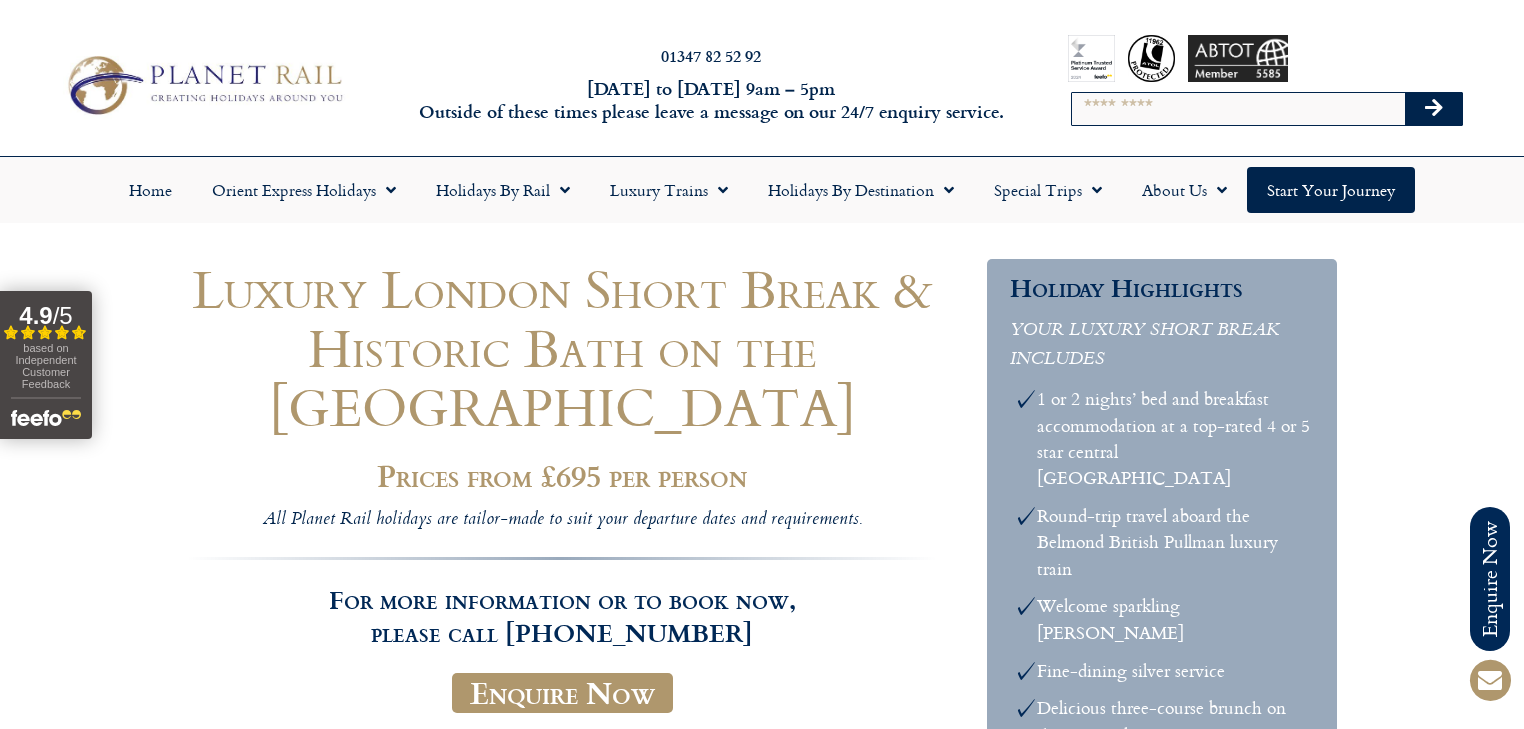 click on "Call us on  [PHONE_NUMBER]  to enquire about our tailor made holidays by rail
FURTHER INFORMATION
Insure your trip with Holiday Extras
Planet Rail on Facebook
Follow us on Twitter
Booking Conditions
Terms of Use
Privacy & Cookies
Employment Opportunities
Insure your trip with Holiday Extras
Planet Rail on Facebook
Follow us on Twitter
Booking Conditions
Terms of Use
Privacy & Cookies
Employment Opportunities
ARTICLES
Art at the [GEOGRAPHIC_DATA] in [GEOGRAPHIC_DATA]" at bounding box center (762, 6070) 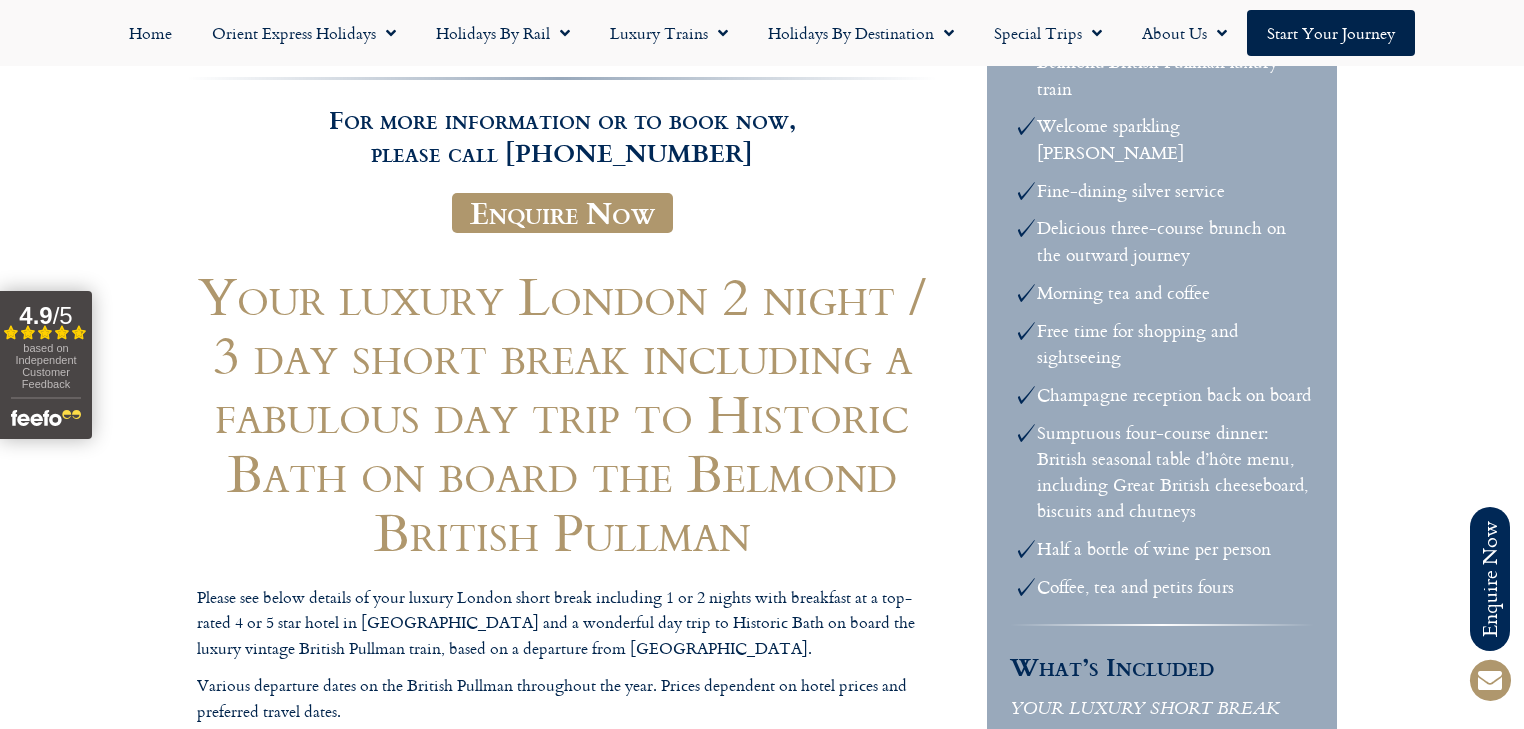 scroll, scrollTop: 960, scrollLeft: 0, axis: vertical 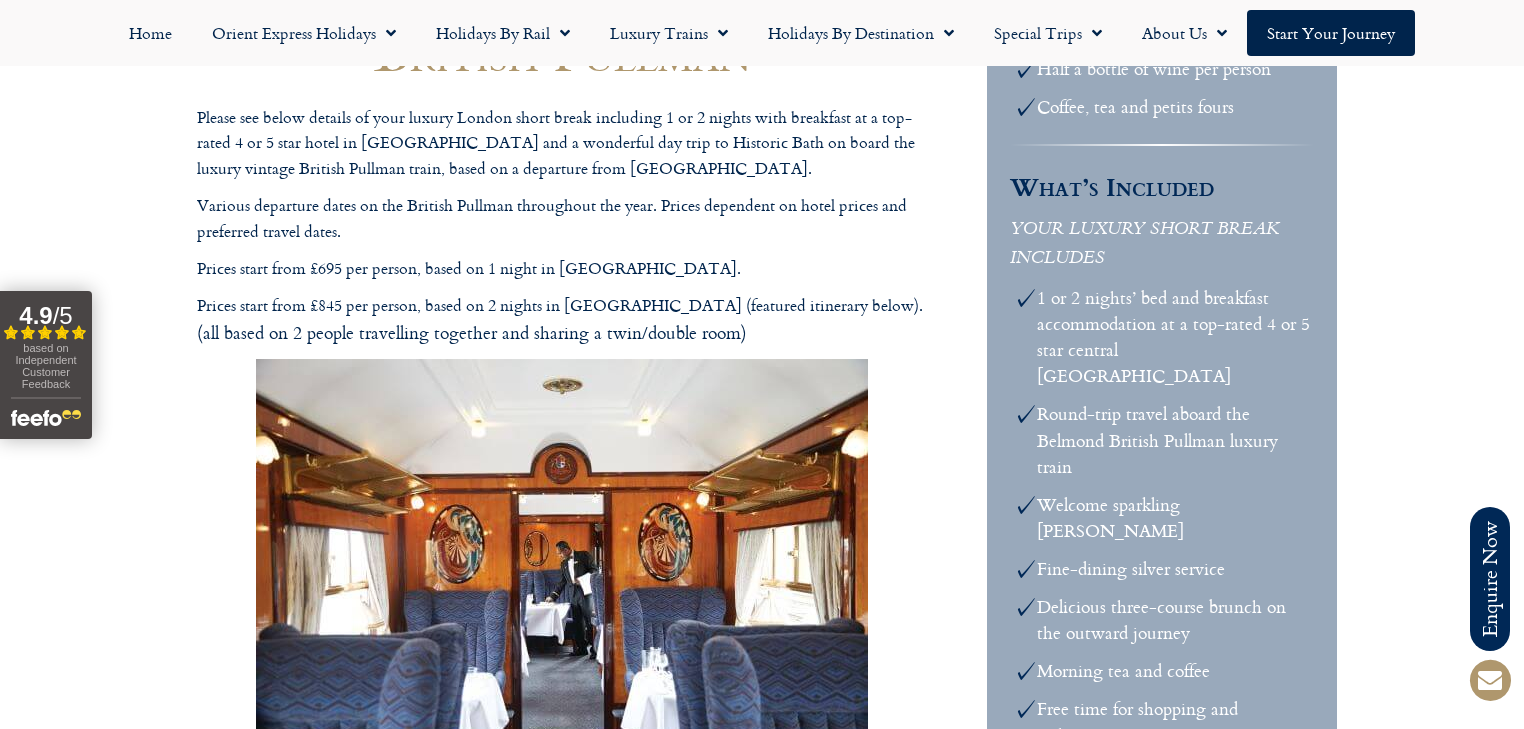 click on "Call us on  [PHONE_NUMBER]  to enquire about our tailor made holidays by rail
FURTHER INFORMATION
Insure your trip with Holiday Extras
Planet Rail on Facebook
Follow us on Twitter
Booking Conditions
Terms of Use
Privacy & Cookies
Employment Opportunities
Insure your trip with Holiday Extras
Planet Rail on Facebook
Follow us on Twitter
Booking Conditions
Terms of Use
Privacy & Cookies
Employment Opportunities
ARTICLES
Art at the [GEOGRAPHIC_DATA] in [GEOGRAPHIC_DATA]" at bounding box center [762, 5110] 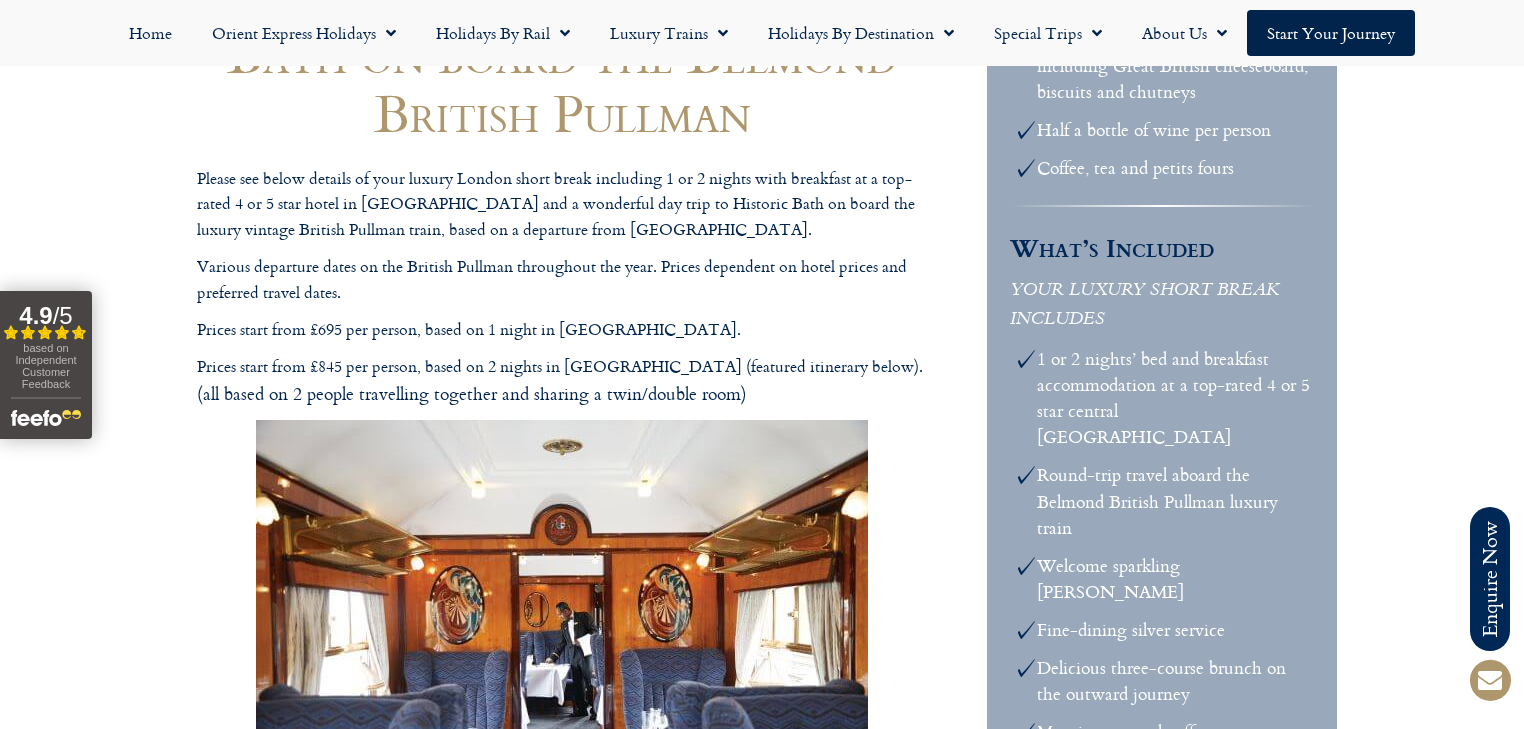 scroll, scrollTop: 800, scrollLeft: 0, axis: vertical 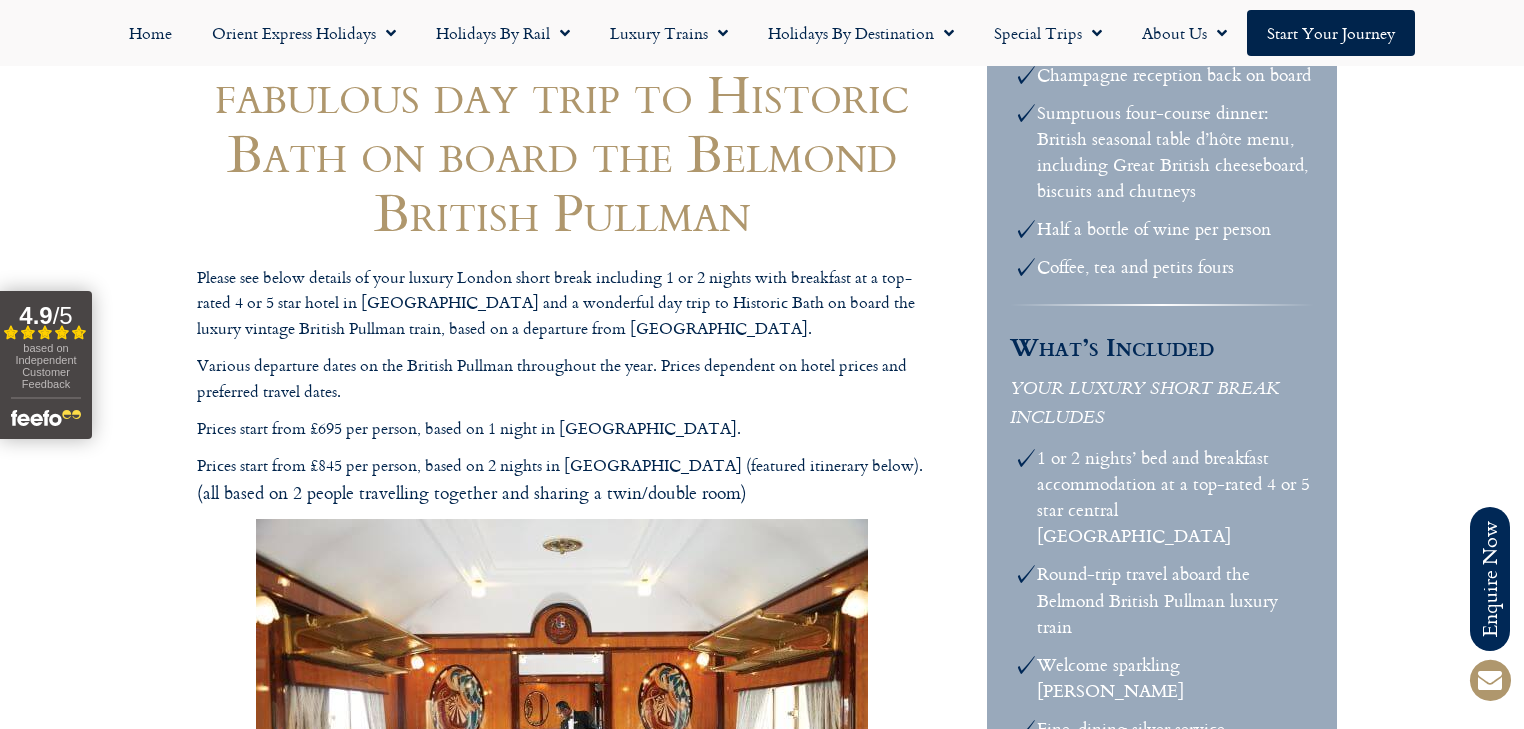 drag, startPoint x: 357, startPoint y: 401, endPoint x: 182, endPoint y: 284, distance: 210.50891 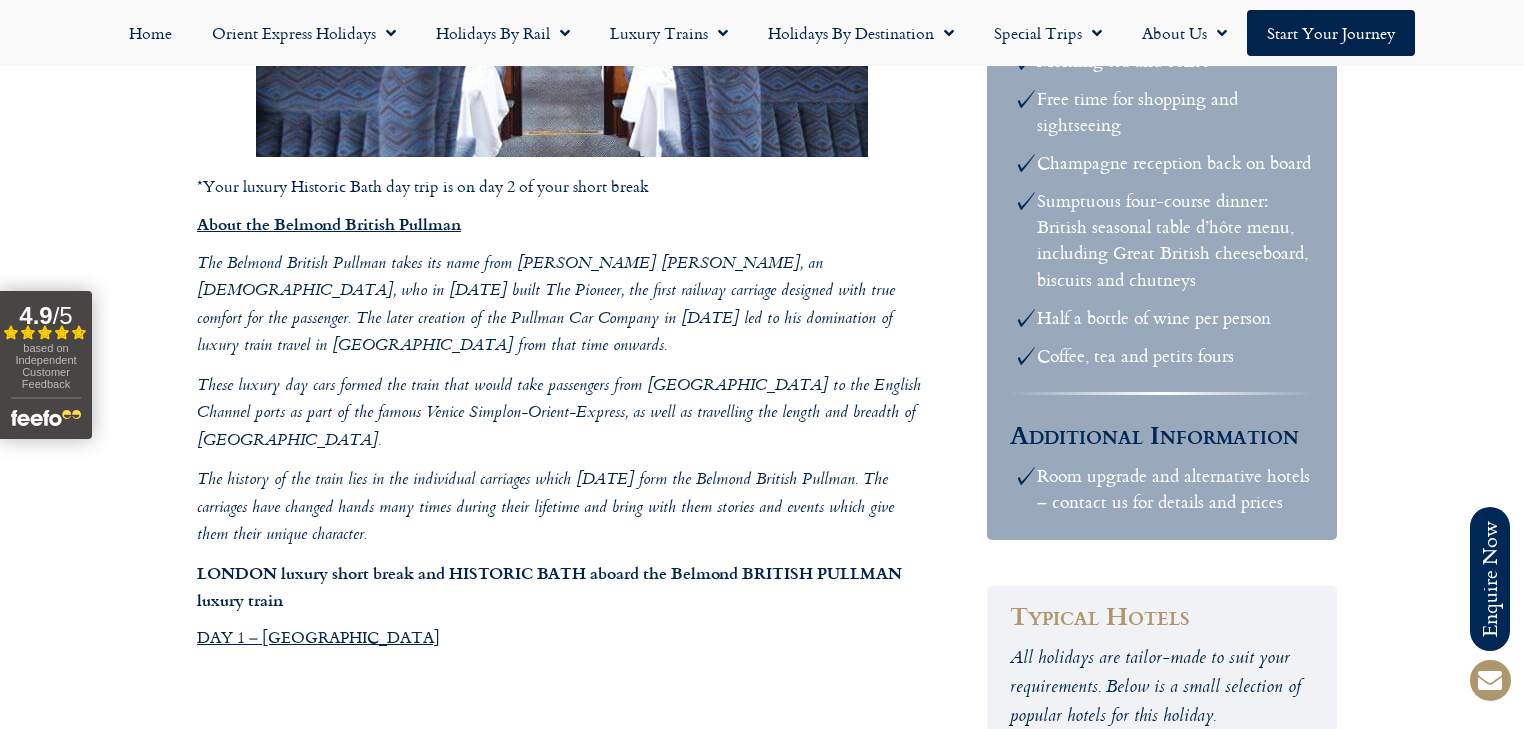 scroll, scrollTop: 1680, scrollLeft: 0, axis: vertical 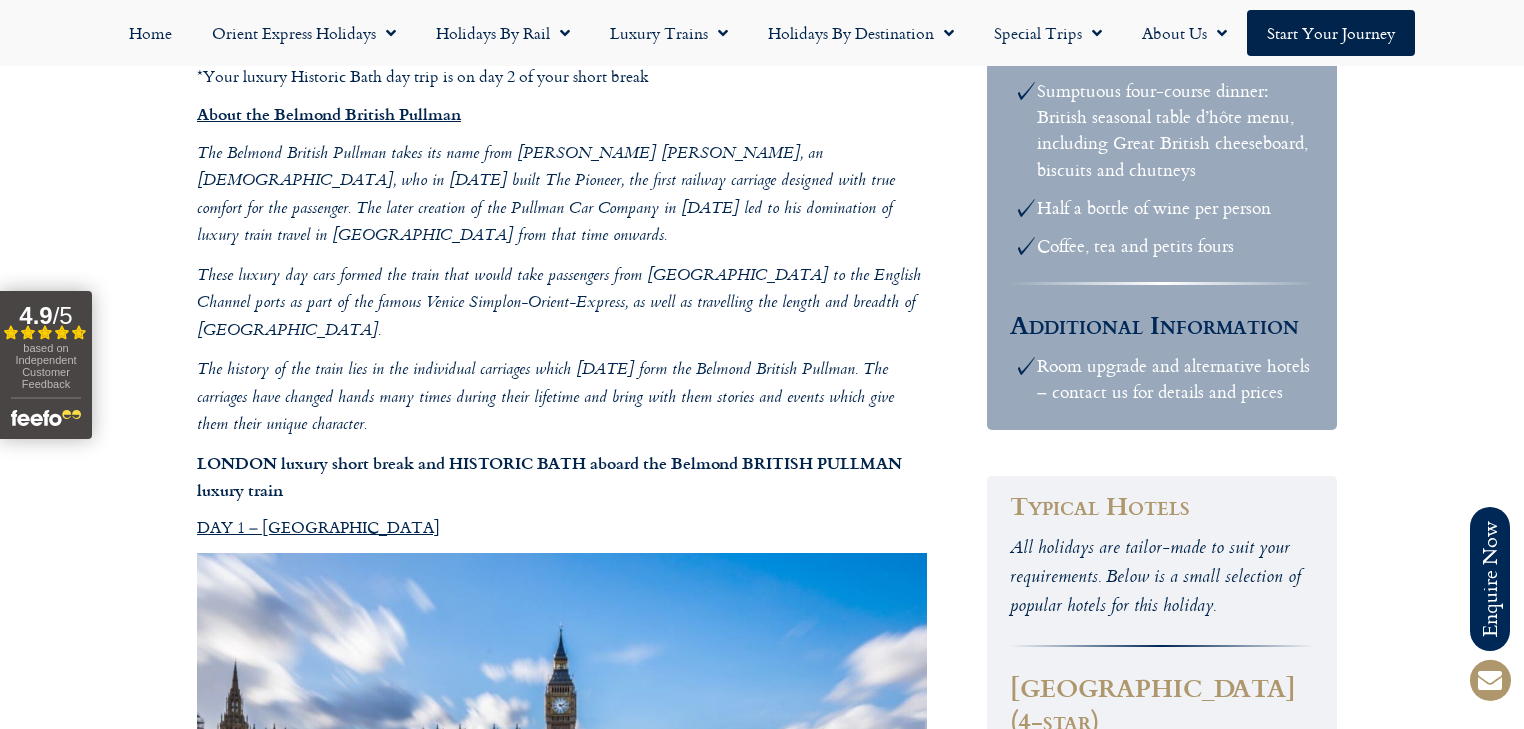 click on "Call us on  [PHONE_NUMBER]  to enquire about our tailor made holidays by rail
FURTHER INFORMATION
Insure your trip with Holiday Extras
Planet Rail on Facebook
Follow us on Twitter
Booking Conditions
Terms of Use
Privacy & Cookies
Employment Opportunities
Insure your trip with Holiday Extras
Planet Rail on Facebook
Follow us on Twitter
Booking Conditions
Terms of Use
Privacy & Cookies
Employment Opportunities
ARTICLES
Art at the [GEOGRAPHIC_DATA] in [GEOGRAPHIC_DATA]" at bounding box center (762, 4390) 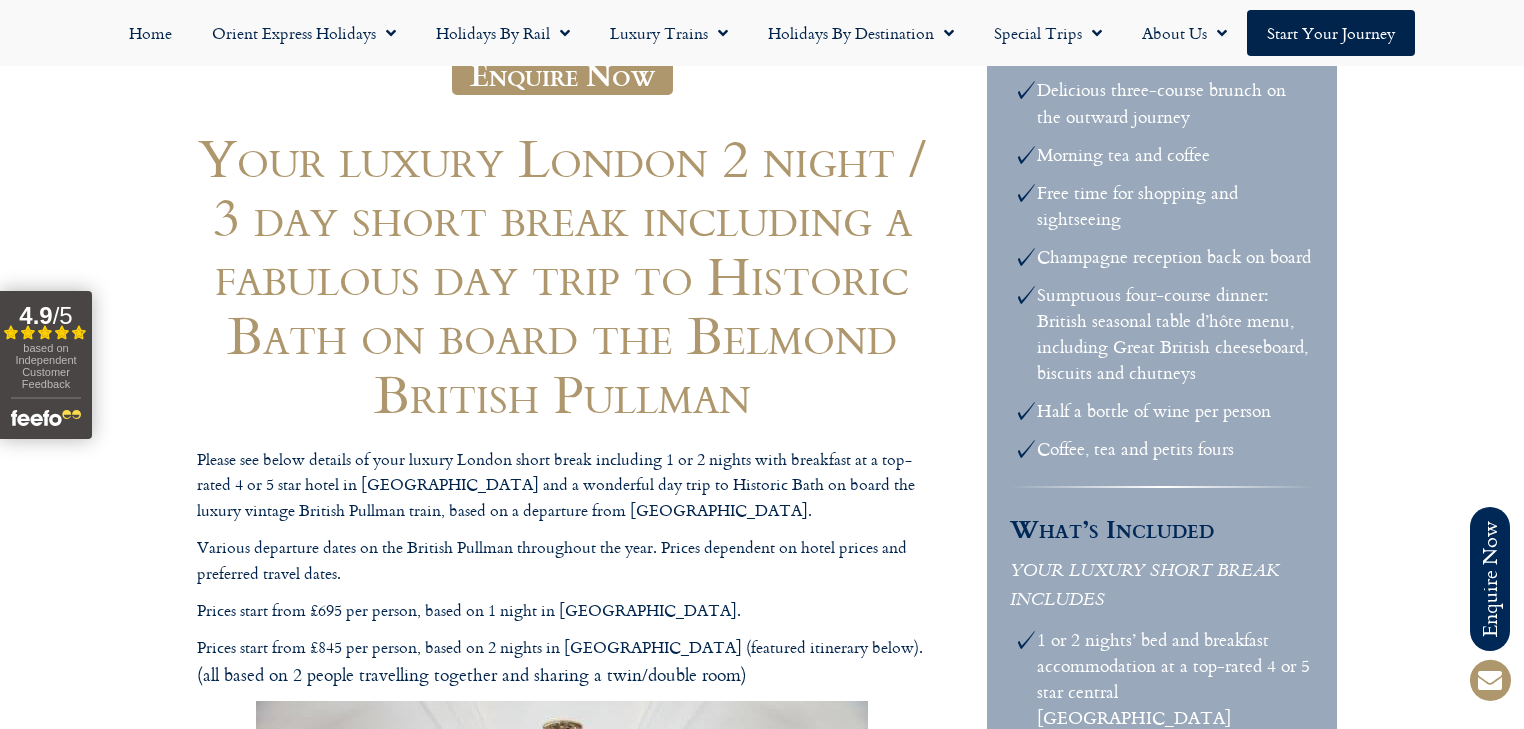 scroll, scrollTop: 560, scrollLeft: 0, axis: vertical 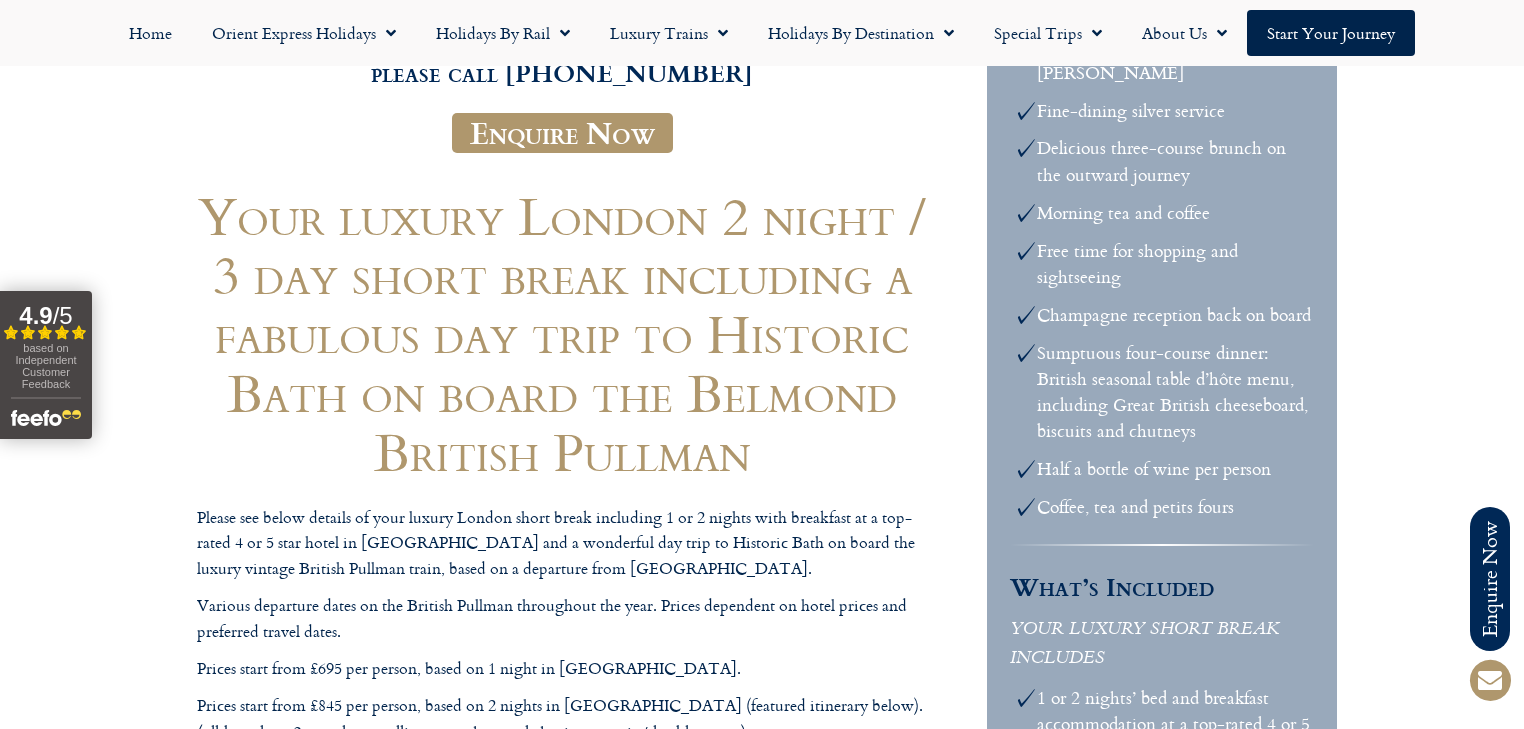 click on "Call us on  [PHONE_NUMBER]  to enquire about our tailor made holidays by rail
FURTHER INFORMATION
Insure your trip with Holiday Extras
Planet Rail on Facebook
Follow us on Twitter
Booking Conditions
Terms of Use
Privacy & Cookies
Employment Opportunities
Insure your trip with Holiday Extras
Planet Rail on Facebook
Follow us on Twitter
Booking Conditions
Terms of Use
Privacy & Cookies
Employment Opportunities
ARTICLES
Art at the [GEOGRAPHIC_DATA] in [GEOGRAPHIC_DATA]" at bounding box center (762, 5510) 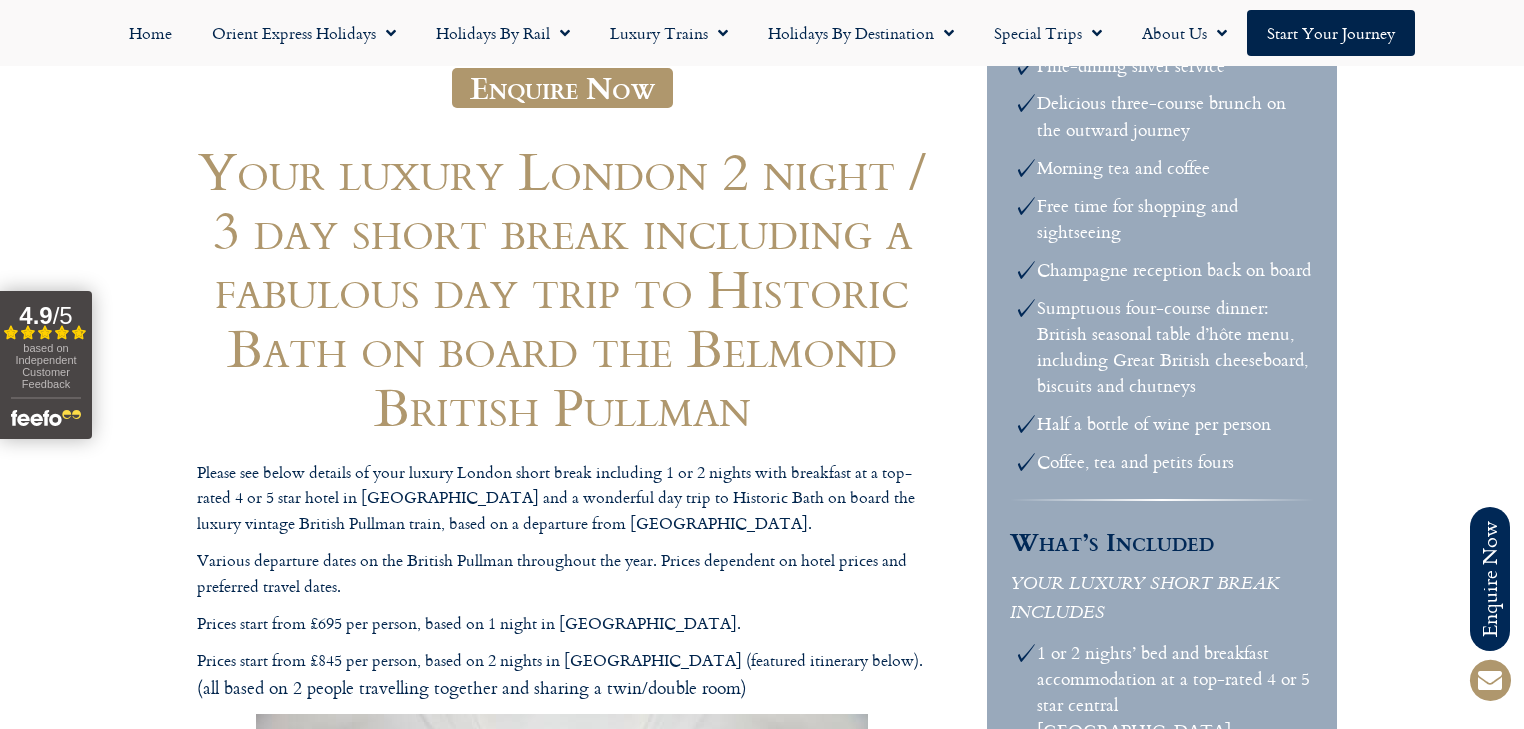 scroll, scrollTop: 640, scrollLeft: 0, axis: vertical 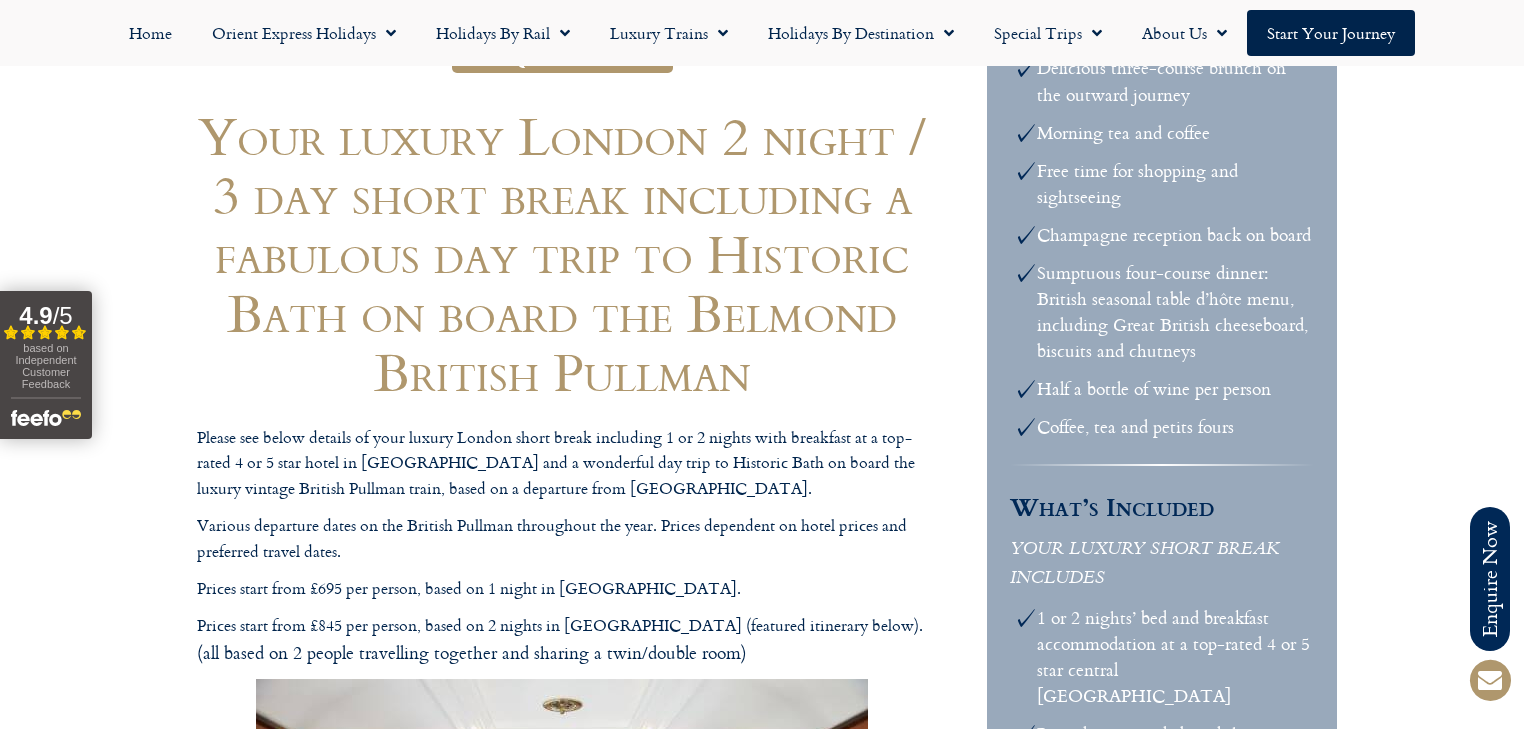 drag, startPoint x: 762, startPoint y: 484, endPoint x: 630, endPoint y: 462, distance: 133.82077 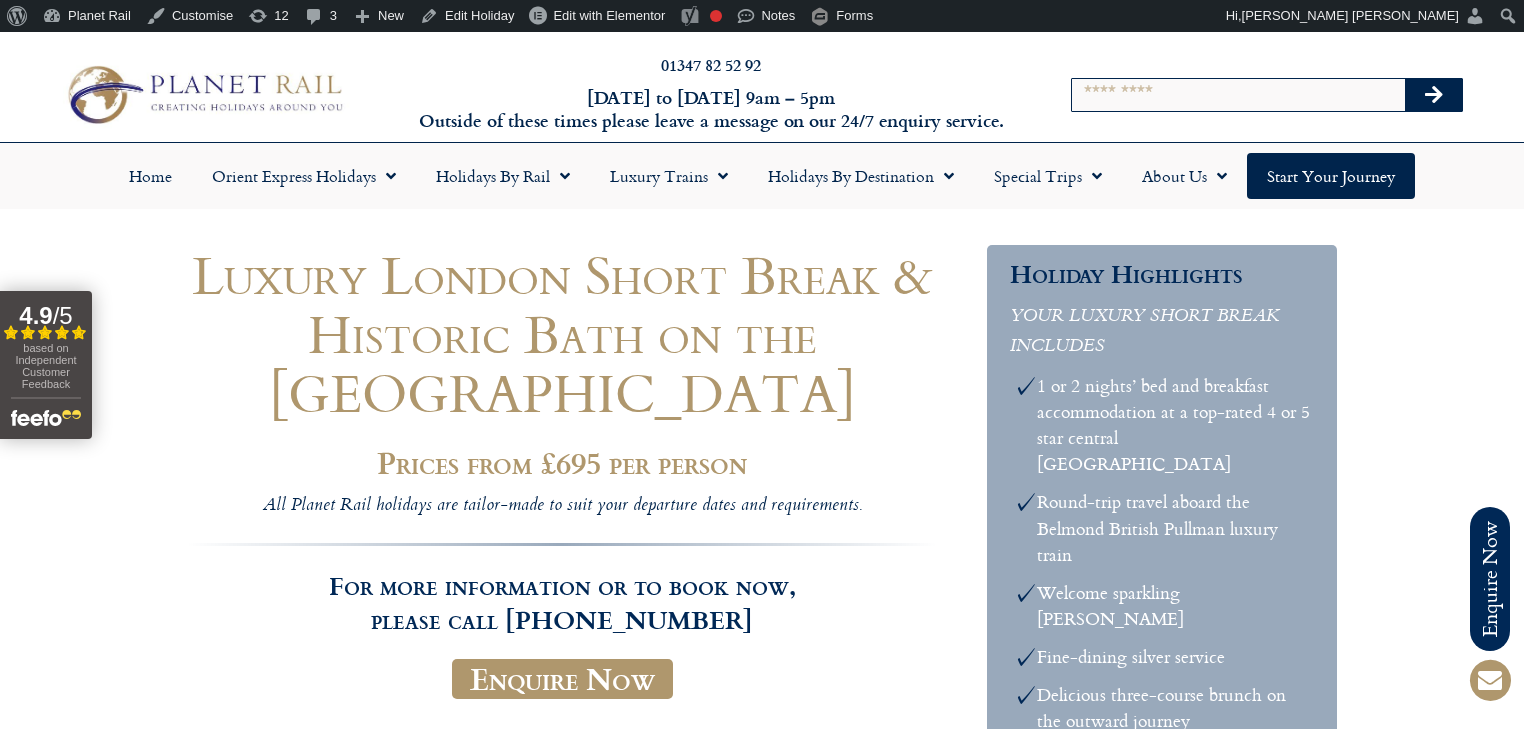 scroll, scrollTop: 0, scrollLeft: 0, axis: both 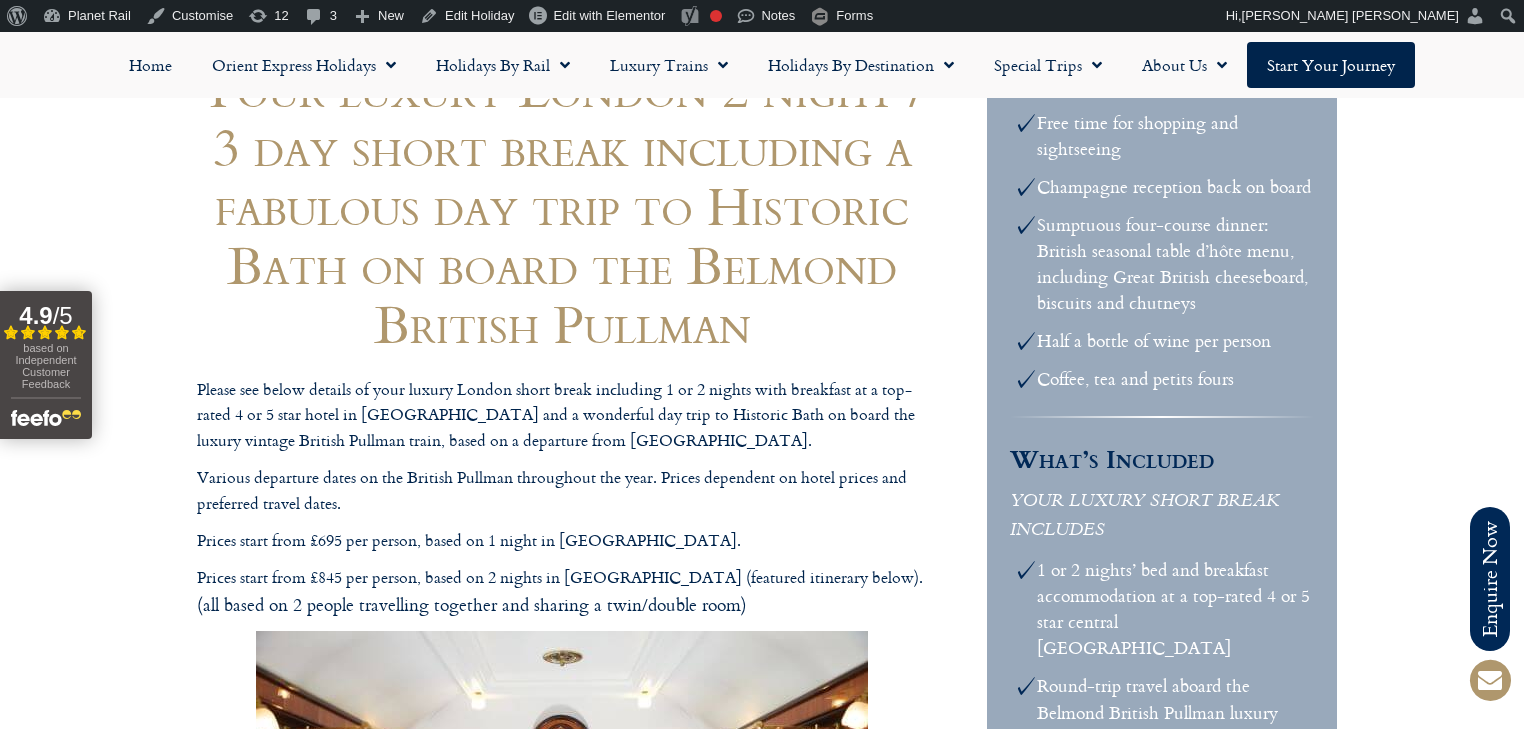click on "Call us on  [PHONE_NUMBER]  to enquire about our tailor made holidays by rail
FURTHER INFORMATION
Insure your trip with Holiday Extras
Planet Rail on Facebook
Follow us on Twitter
Booking Conditions
Terms of Use
Privacy & Cookies
Employment Opportunities
Insure your trip with Holiday Extras
Planet Rail on Facebook
Follow us on Twitter
Booking Conditions
Terms of Use
Privacy & Cookies
Employment Opportunities
ARTICLES
Art at the [GEOGRAPHIC_DATA] in [GEOGRAPHIC_DATA]" at bounding box center (762, 5382) 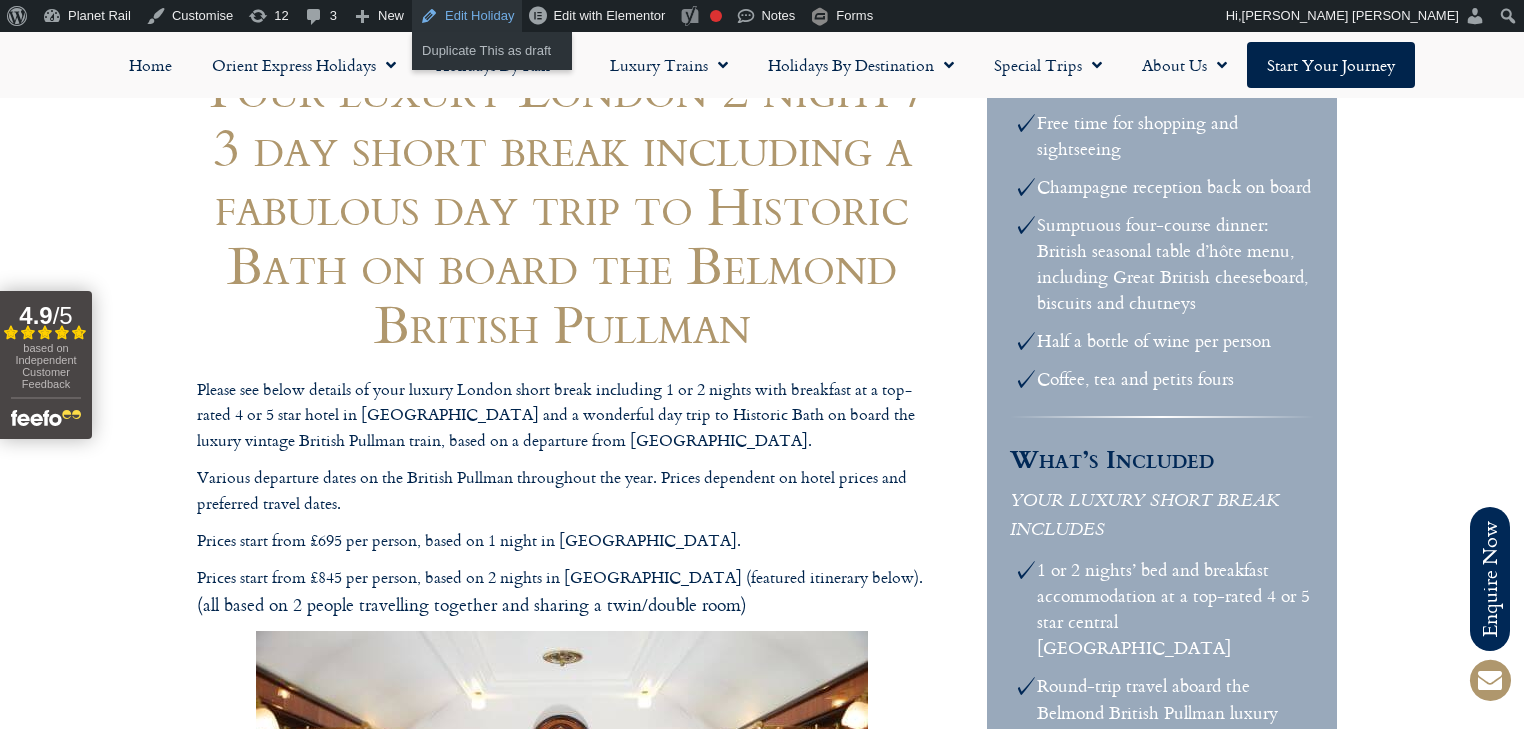 click on "Call us on  [PHONE_NUMBER]  to enquire about our tailor made holidays by rail
FURTHER INFORMATION
Insure your trip with Holiday Extras
Planet Rail on Facebook
Follow us on Twitter
Booking Conditions
Terms of Use
Privacy & Cookies
Employment Opportunities
Insure your trip with Holiday Extras
Planet Rail on Facebook
Follow us on Twitter
Booking Conditions
Terms of Use
Privacy & Cookies
Employment Opportunities
ARTICLES
Art at the [GEOGRAPHIC_DATA] in [GEOGRAPHIC_DATA]" at bounding box center [762, 5382] 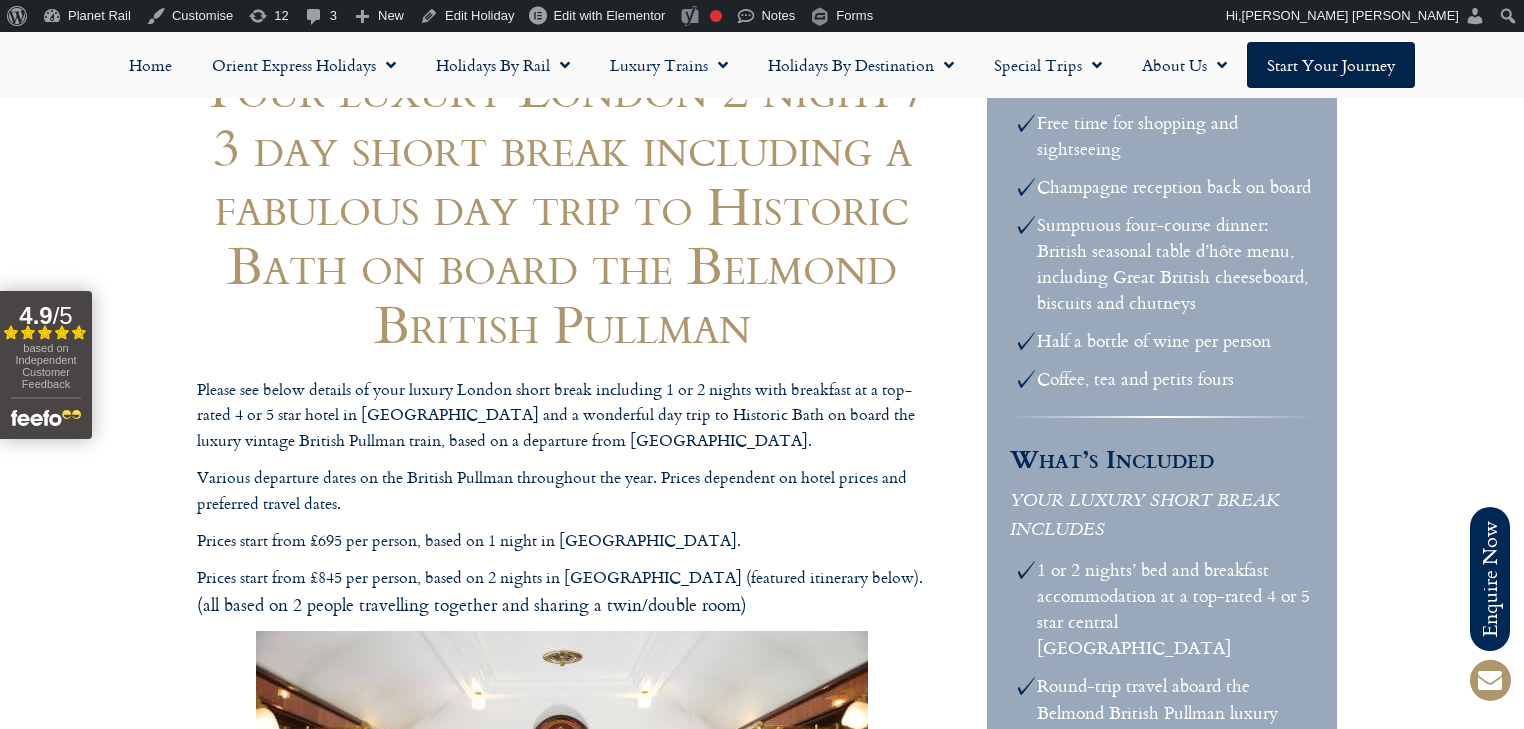 click on "Call us on  [PHONE_NUMBER]  to enquire about our tailor made holidays by rail
FURTHER INFORMATION
Insure your trip with Holiday Extras
Planet Rail on Facebook
Follow us on Twitter
Booking Conditions
Terms of Use
Privacy & Cookies
Employment Opportunities
Insure your trip with Holiday Extras
Planet Rail on Facebook
Follow us on Twitter
Booking Conditions
Terms of Use
Privacy & Cookies
Employment Opportunities
ARTICLES
Art at the [GEOGRAPHIC_DATA] in [GEOGRAPHIC_DATA]" at bounding box center (762, 5382) 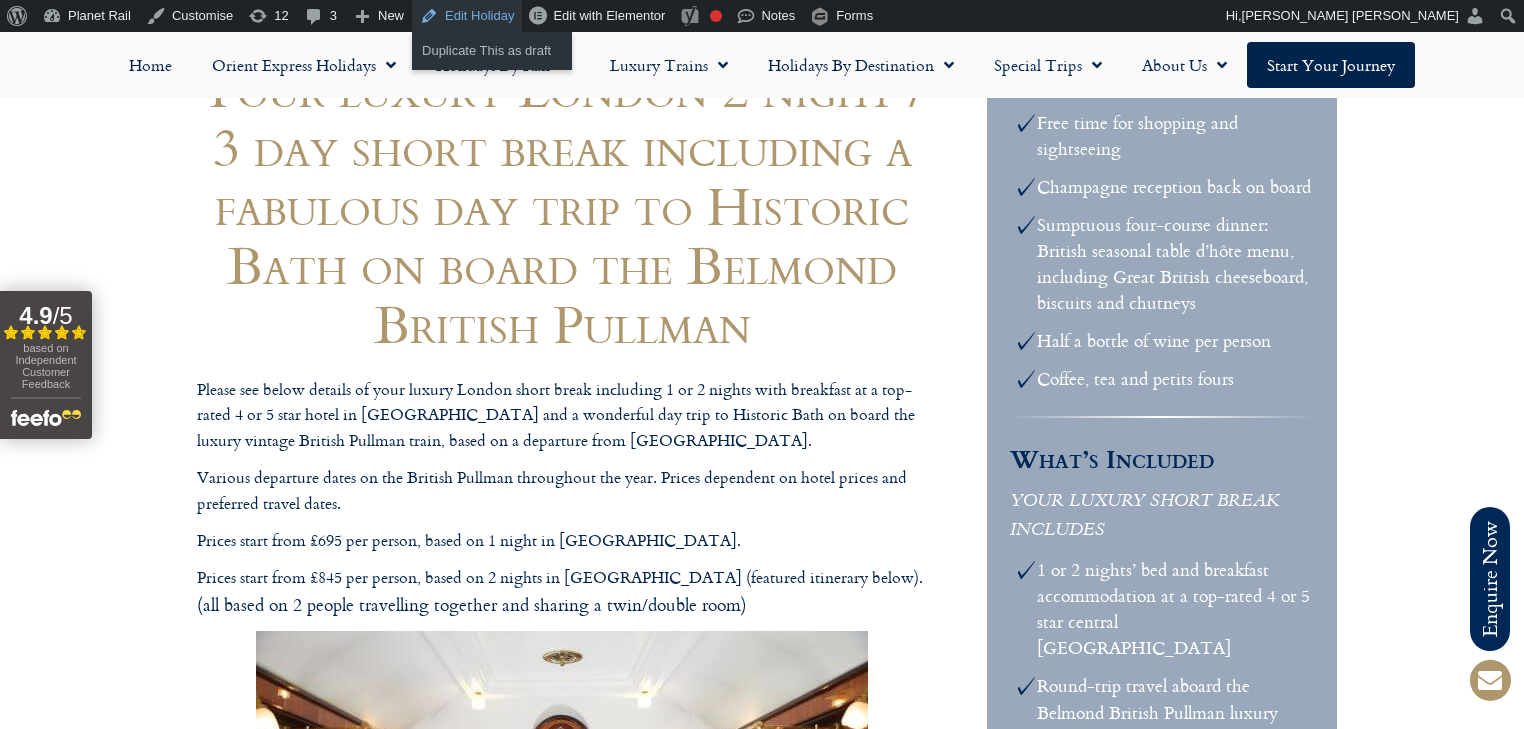 click on "Edit Holiday" at bounding box center [467, 16] 